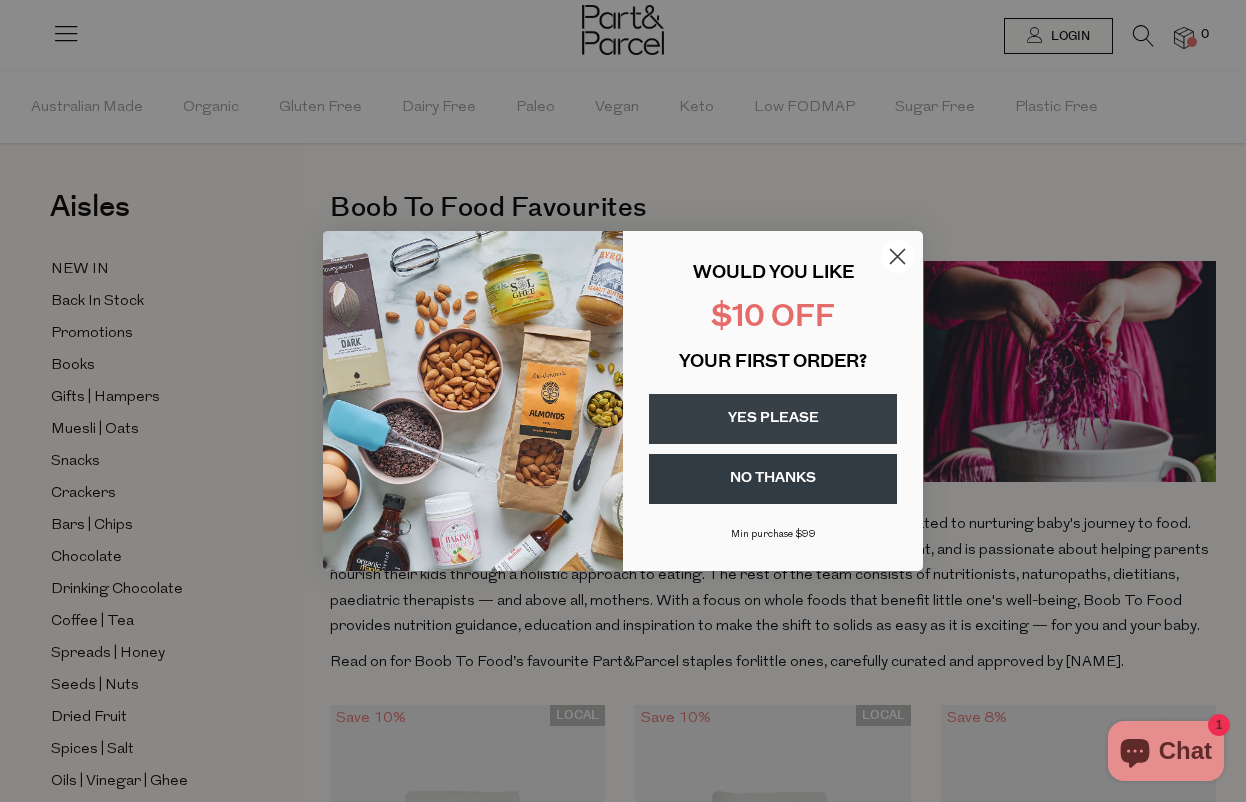 scroll, scrollTop: 0, scrollLeft: 0, axis: both 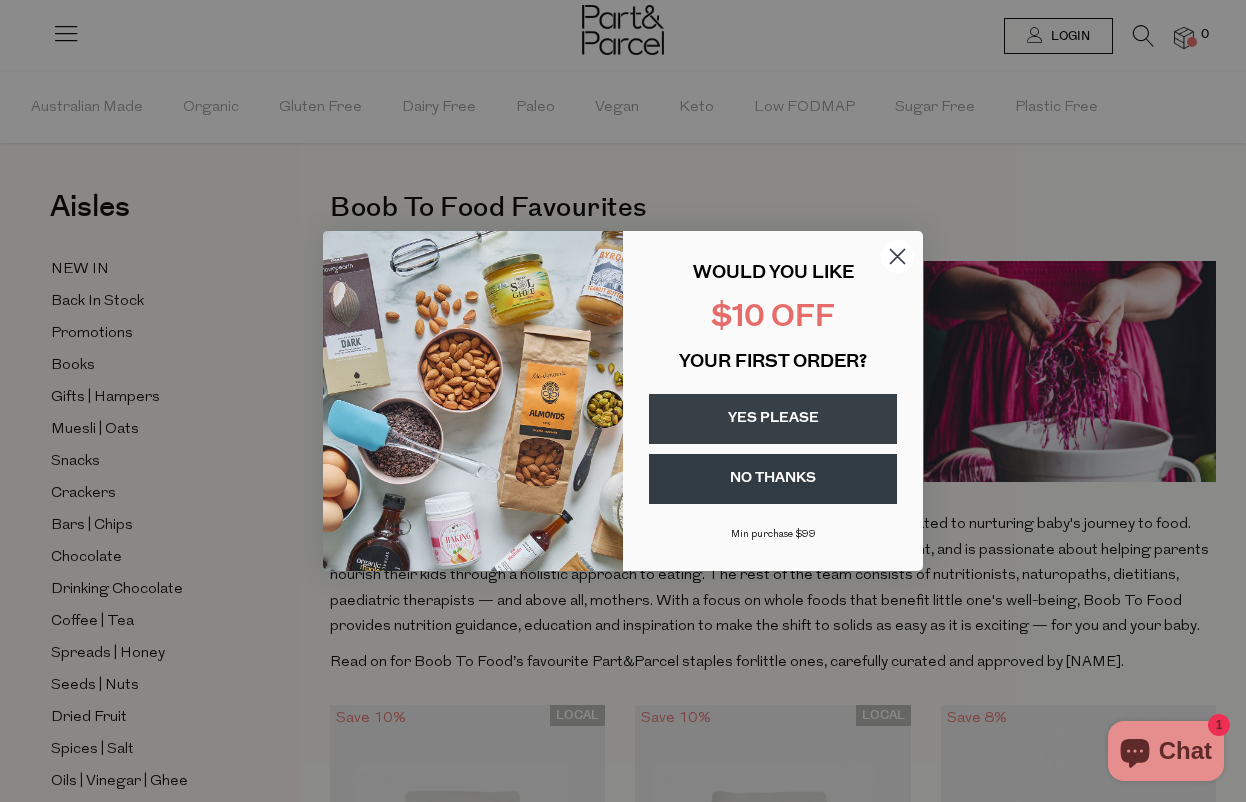 click 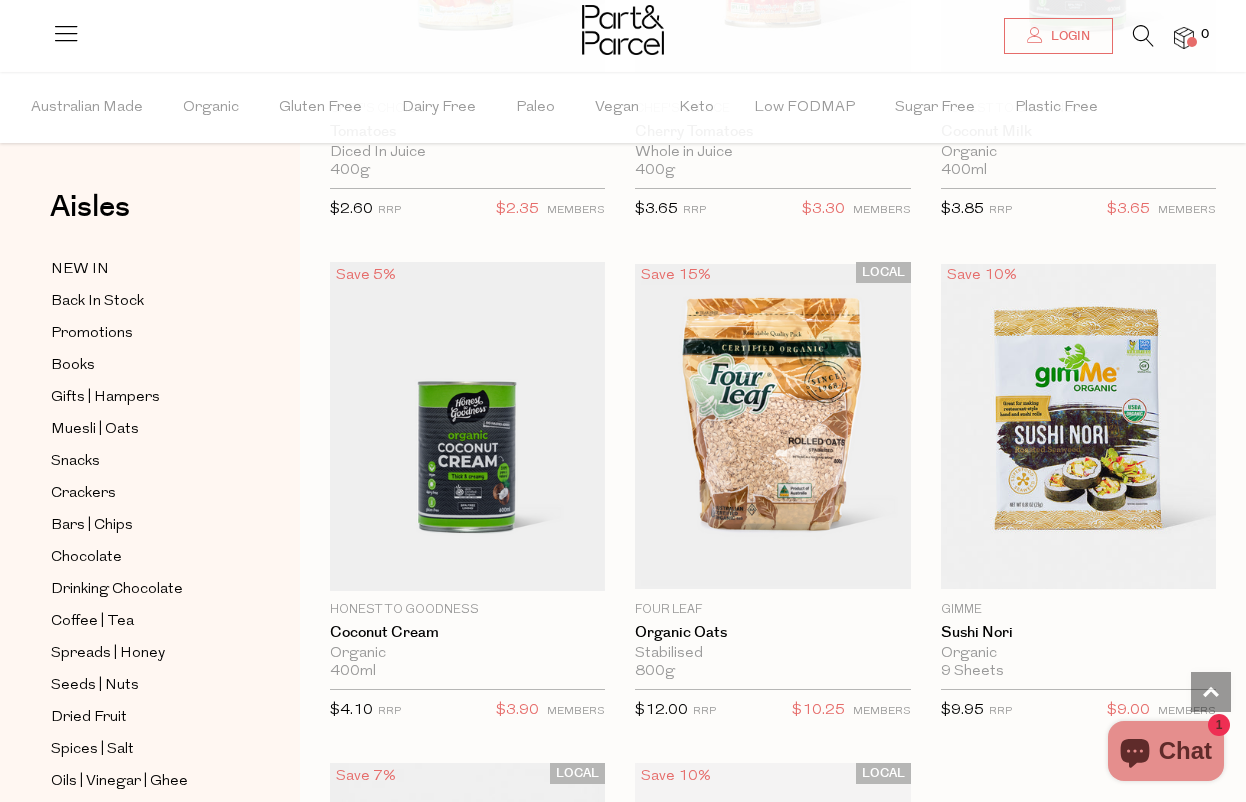 scroll, scrollTop: 8000, scrollLeft: 0, axis: vertical 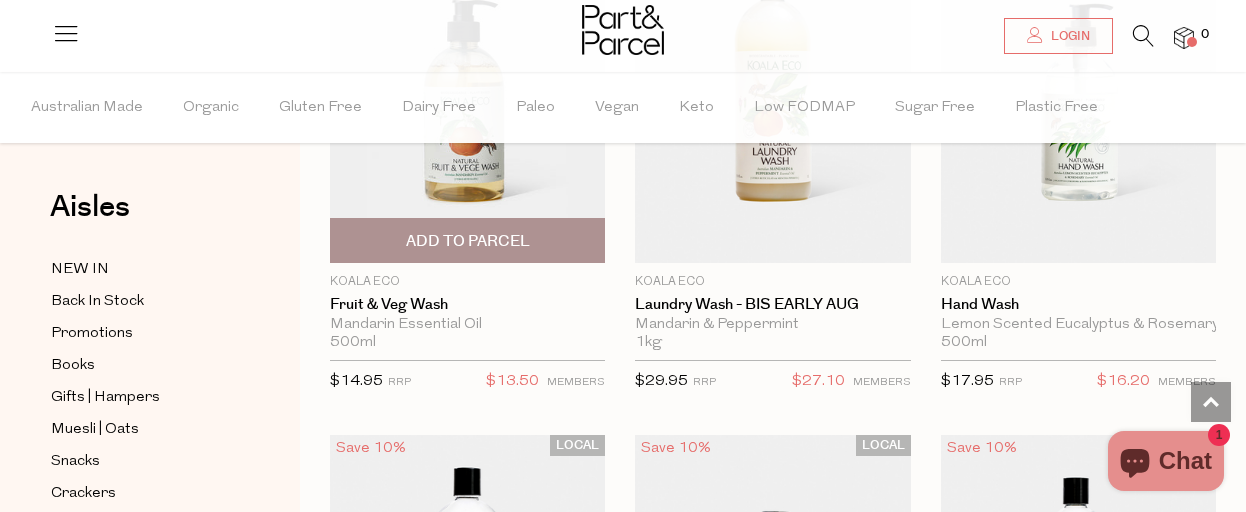 click on "Add To Parcel" at bounding box center [468, 241] 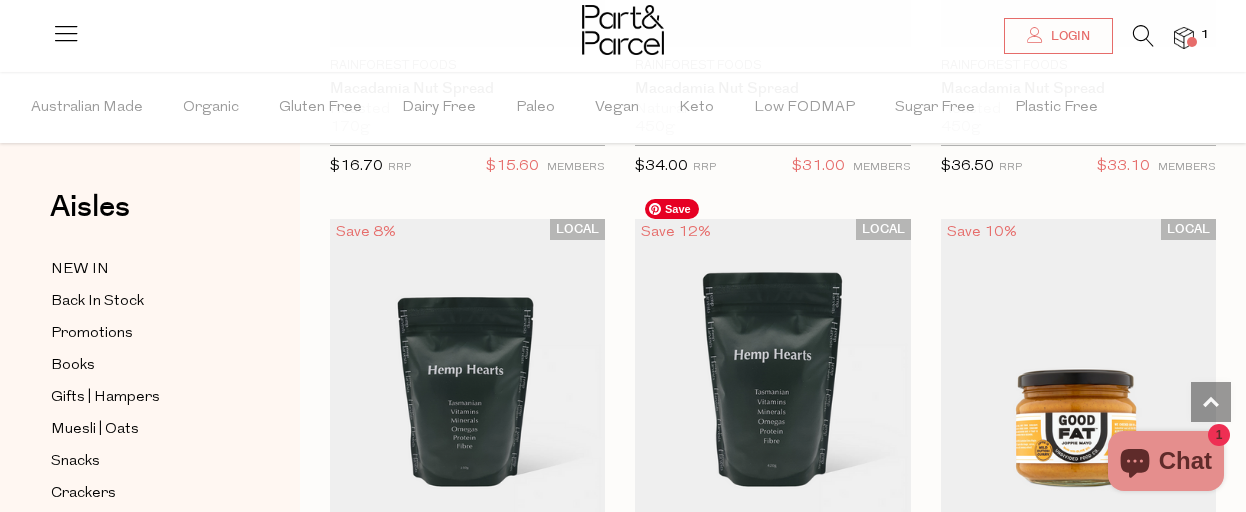 scroll, scrollTop: 15600, scrollLeft: 0, axis: vertical 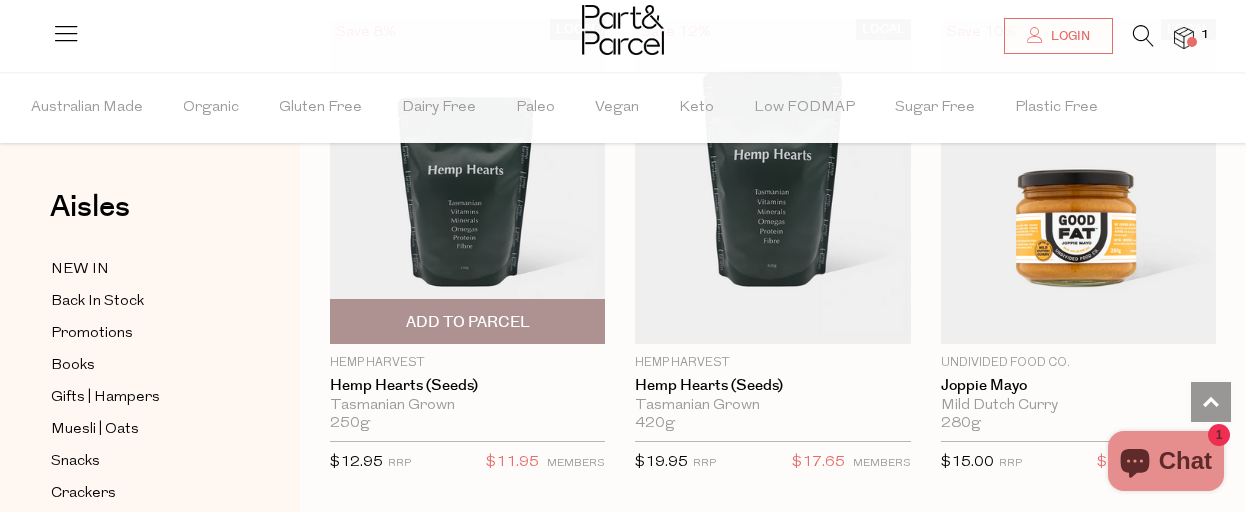 click on "Add To Parcel" at bounding box center (468, 322) 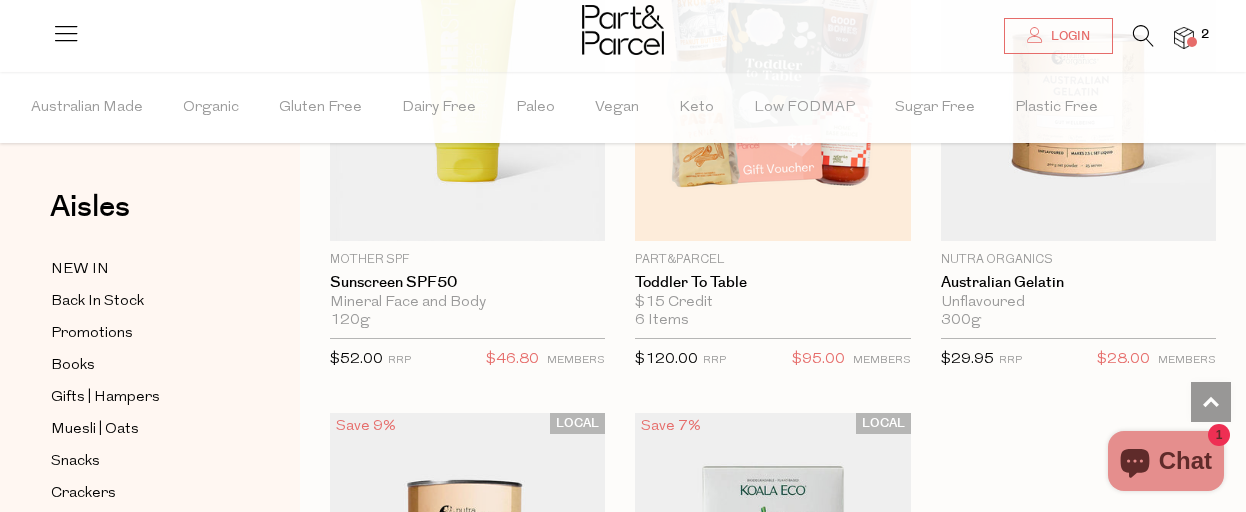 scroll, scrollTop: 16300, scrollLeft: 0, axis: vertical 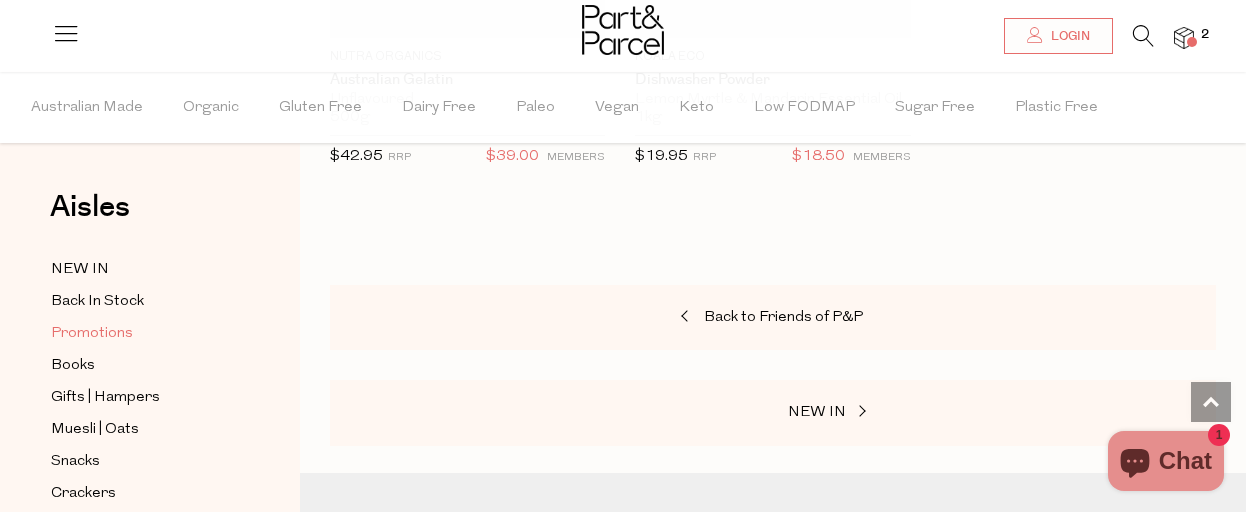 click on "Promotions" at bounding box center (92, 334) 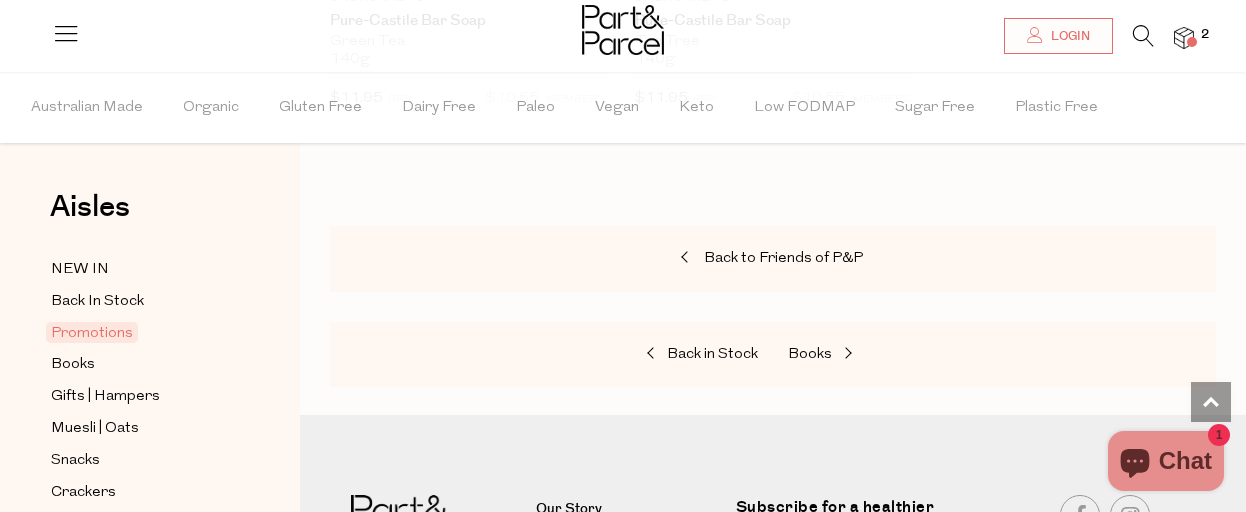 scroll, scrollTop: 1700, scrollLeft: 0, axis: vertical 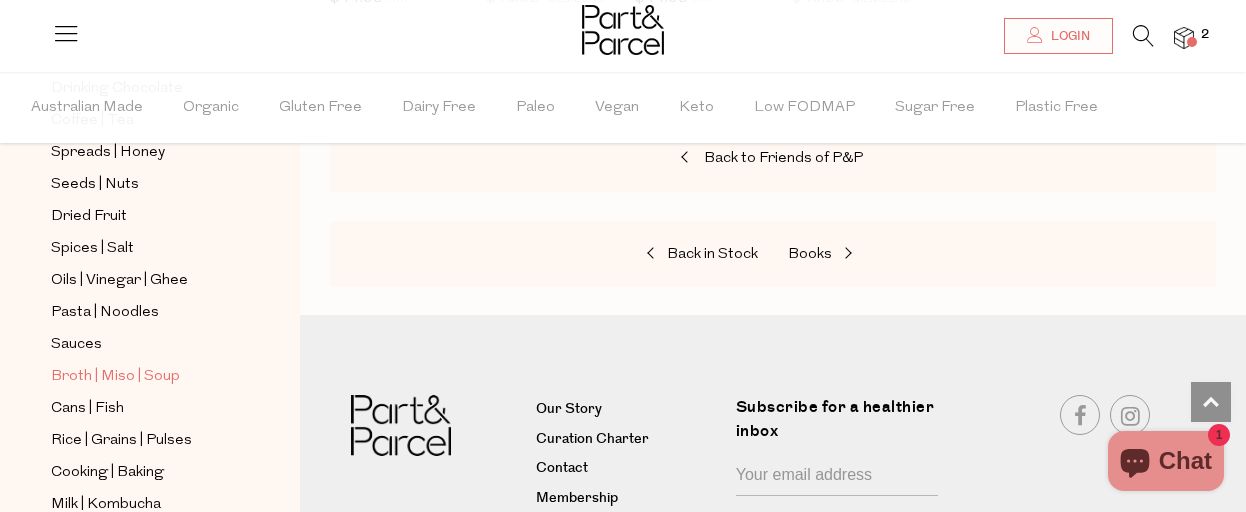 click on "Broth | Miso | Soup" at bounding box center [115, 377] 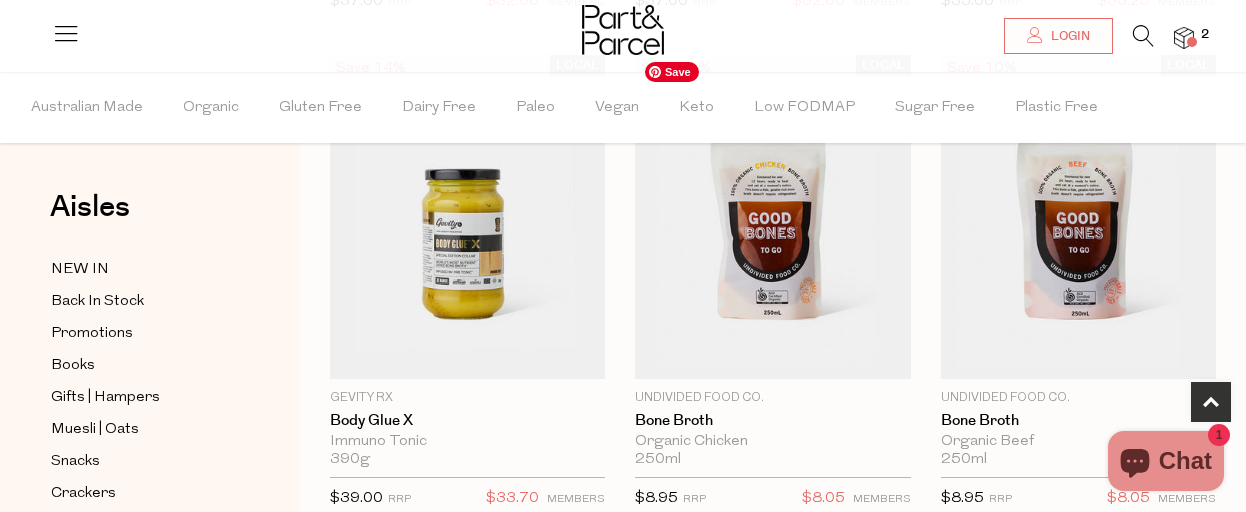 scroll, scrollTop: 1300, scrollLeft: 0, axis: vertical 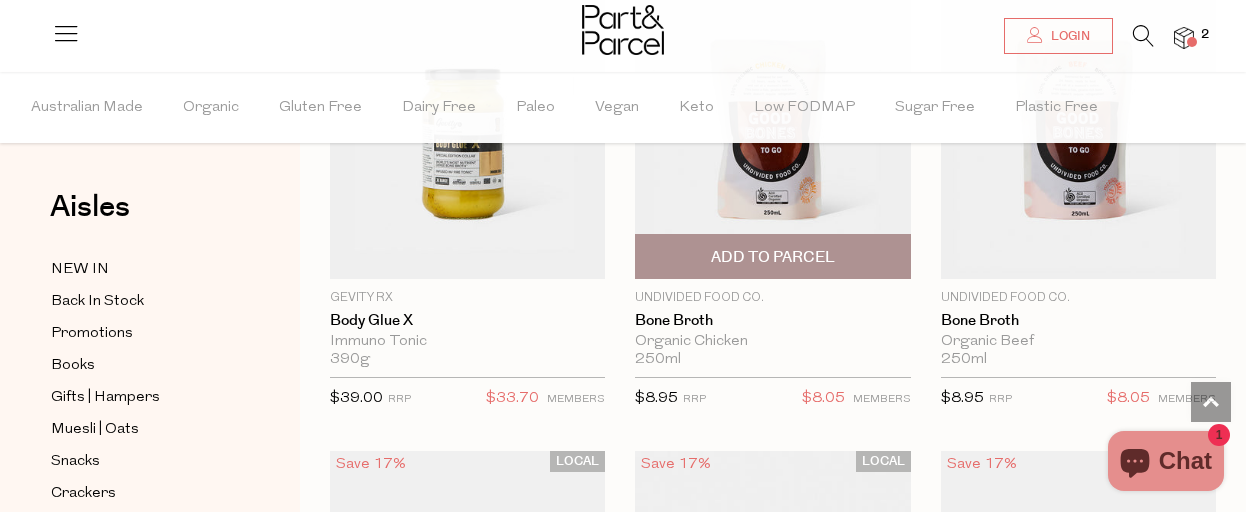 click on "Add To Parcel" at bounding box center (773, 257) 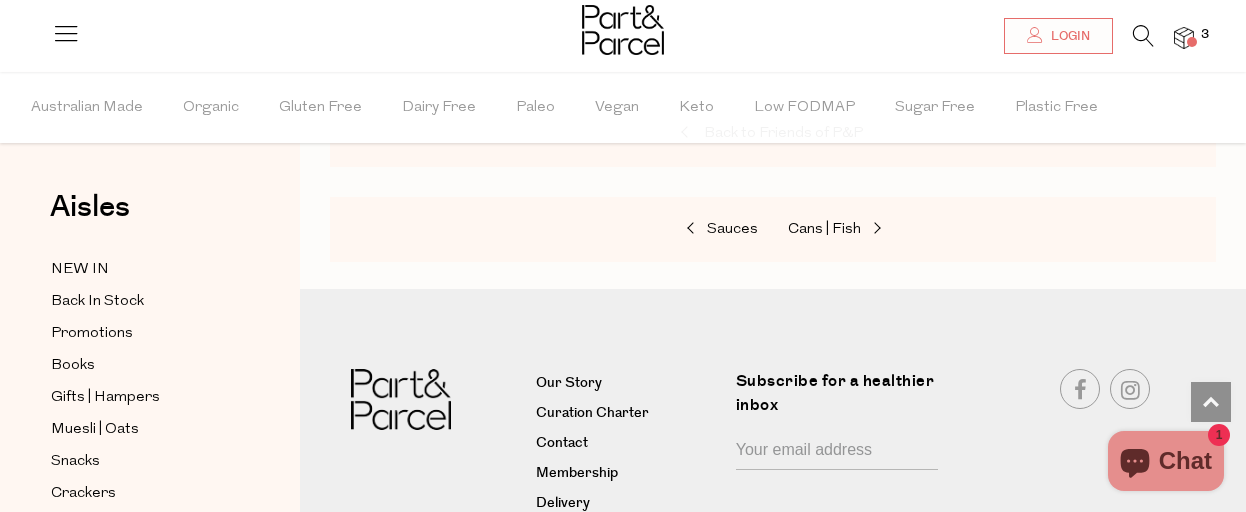 scroll, scrollTop: 5500, scrollLeft: 0, axis: vertical 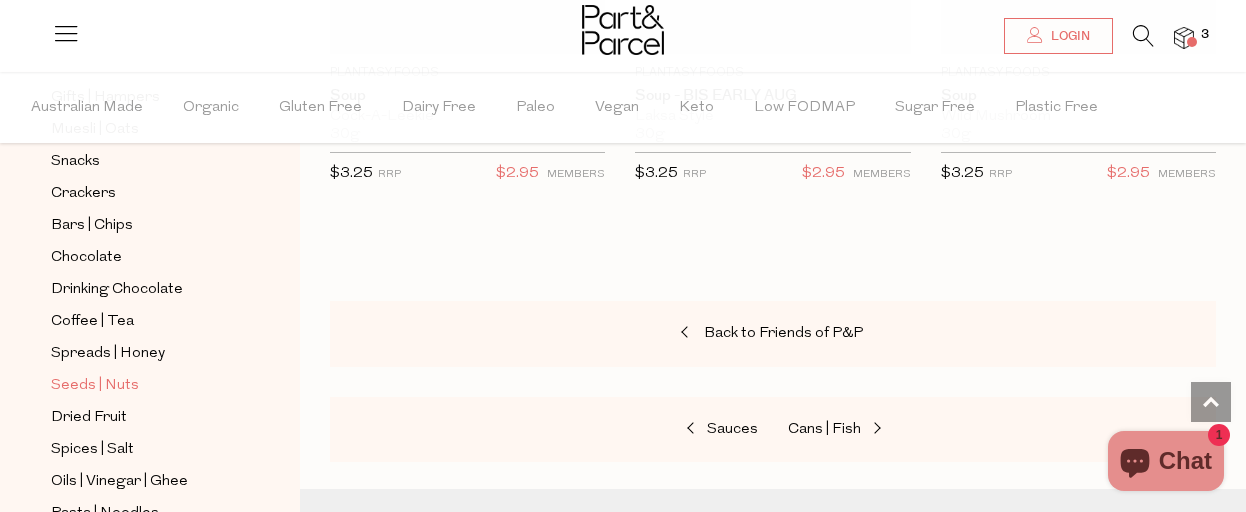 click on "Seeds | Nuts" at bounding box center (95, 386) 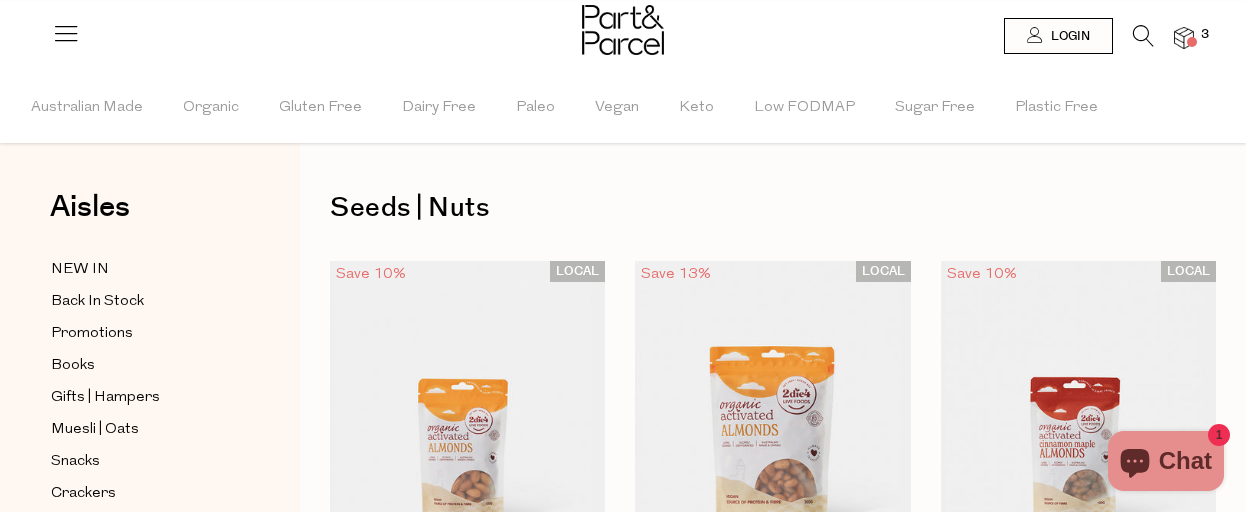 scroll, scrollTop: 200, scrollLeft: 0, axis: vertical 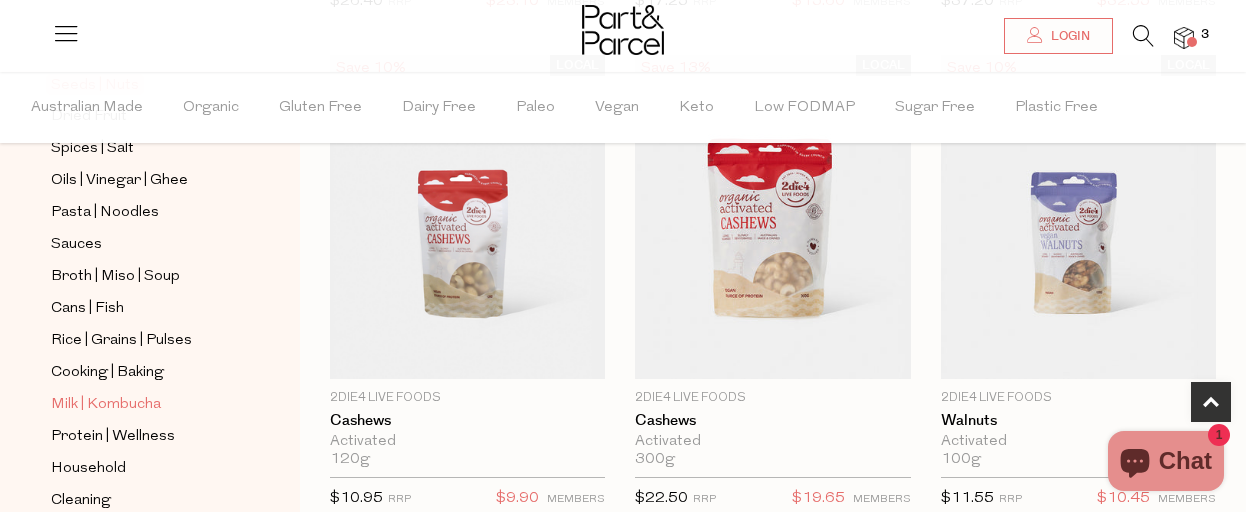 click on "Milk | Kombucha" at bounding box center [106, 405] 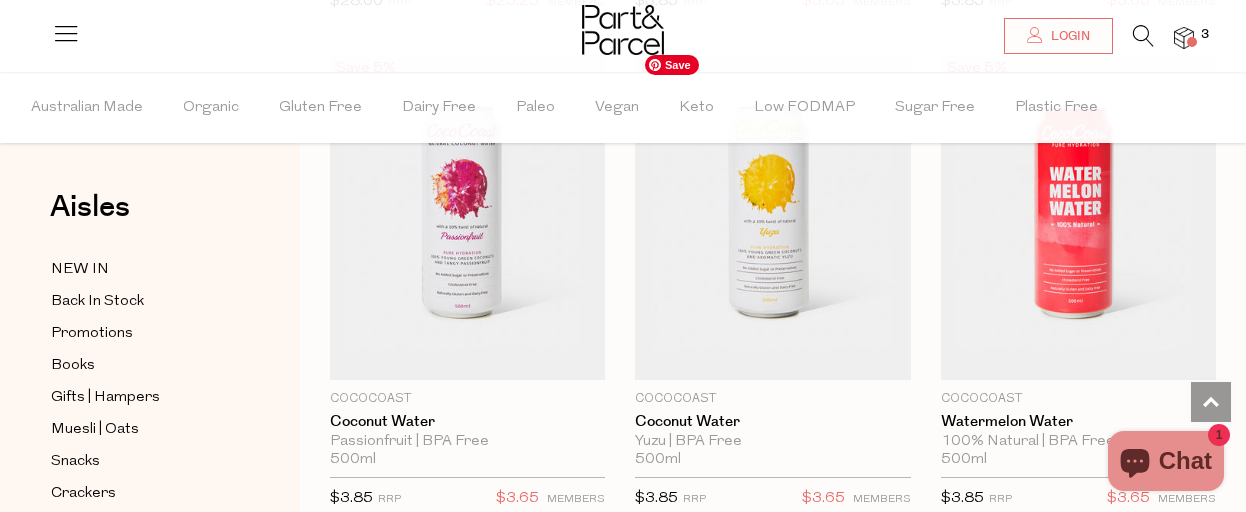 scroll, scrollTop: 5300, scrollLeft: 0, axis: vertical 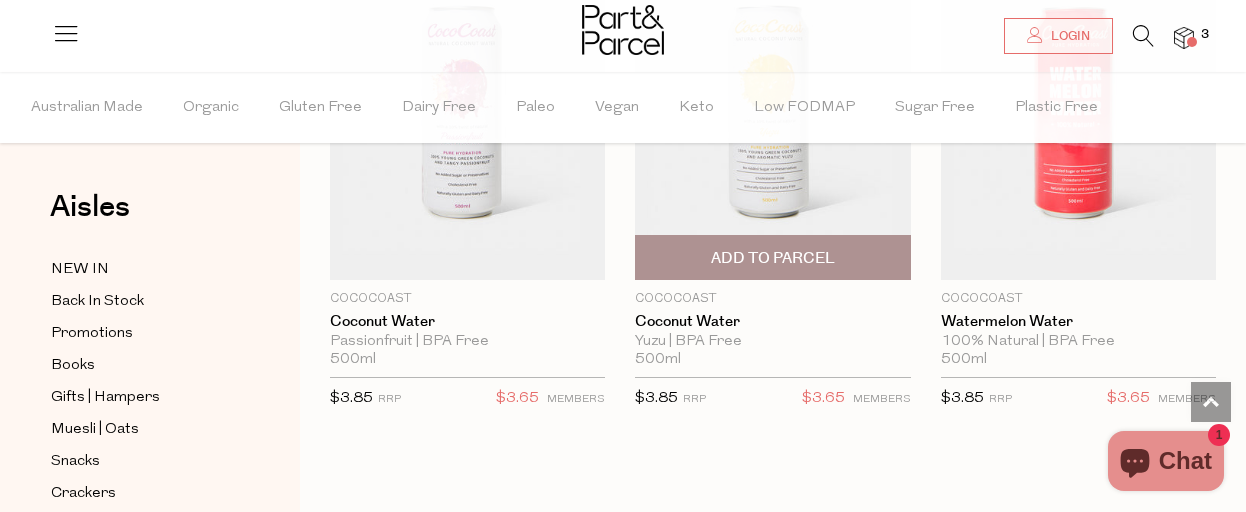 click on "Add To Parcel" at bounding box center [773, 258] 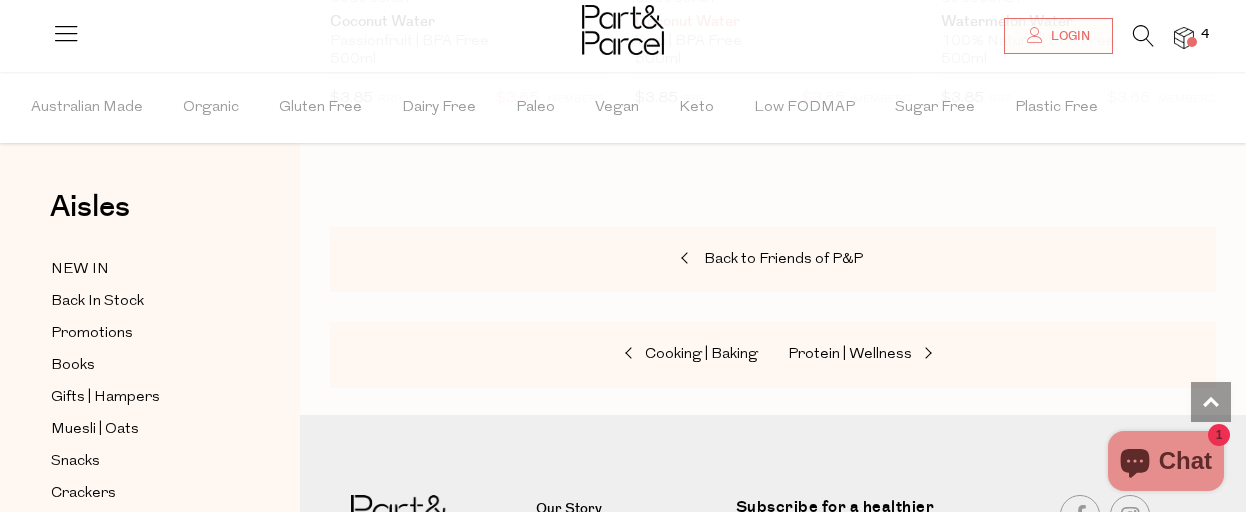 scroll, scrollTop: 5500, scrollLeft: 0, axis: vertical 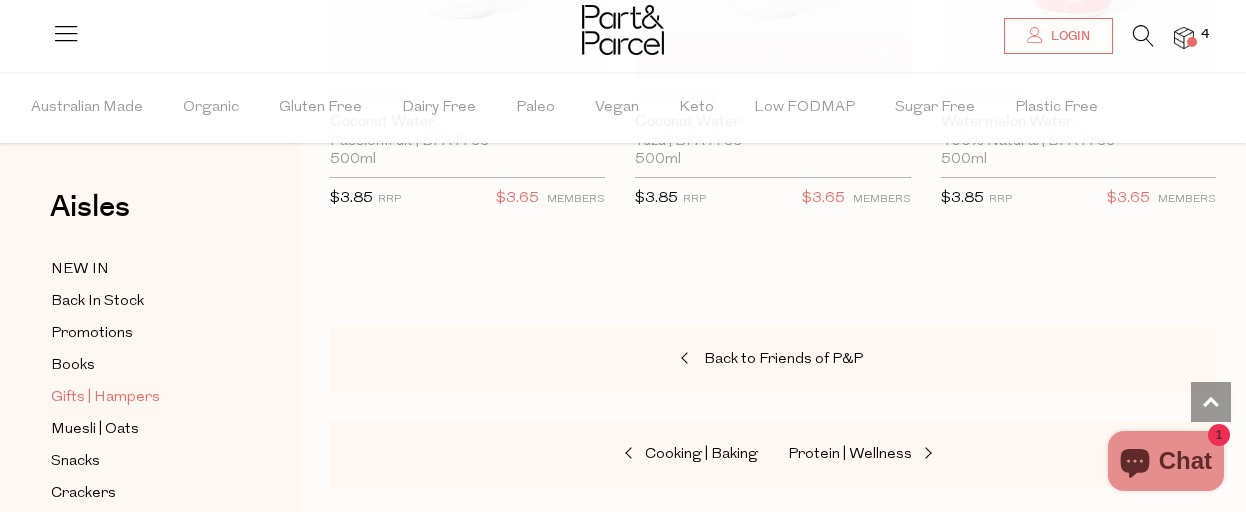 click on "Gifts | Hampers" at bounding box center (105, 398) 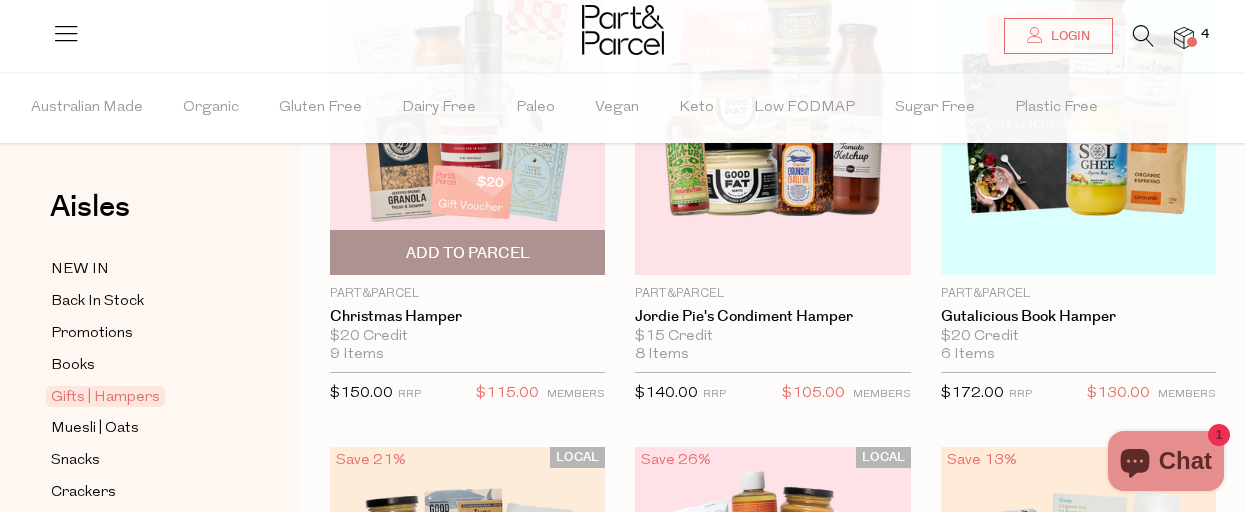 scroll, scrollTop: 111, scrollLeft: 0, axis: vertical 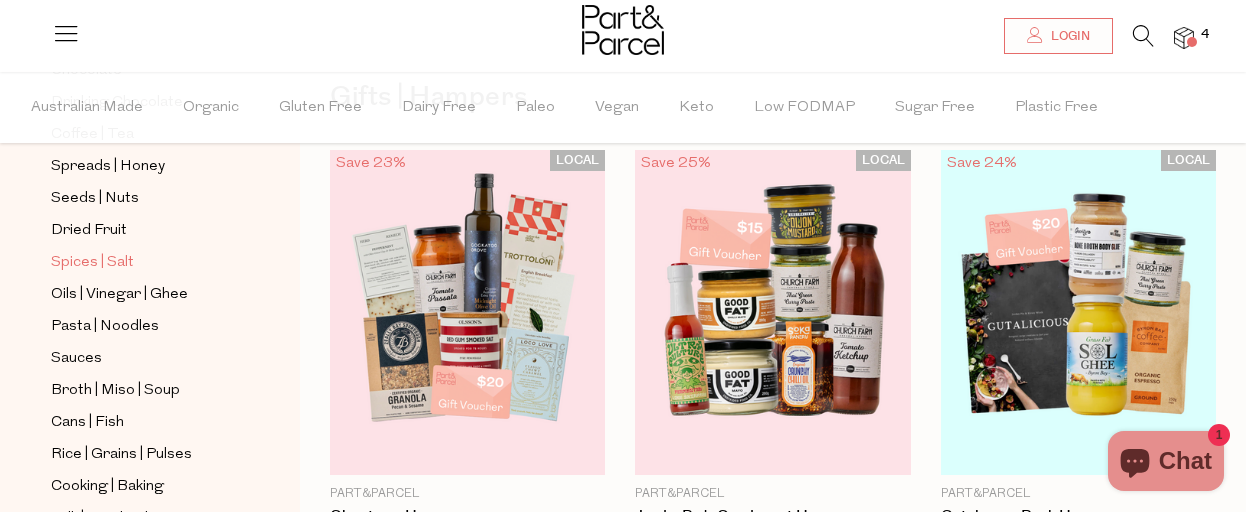 click on "Spices | Salt" at bounding box center (92, 263) 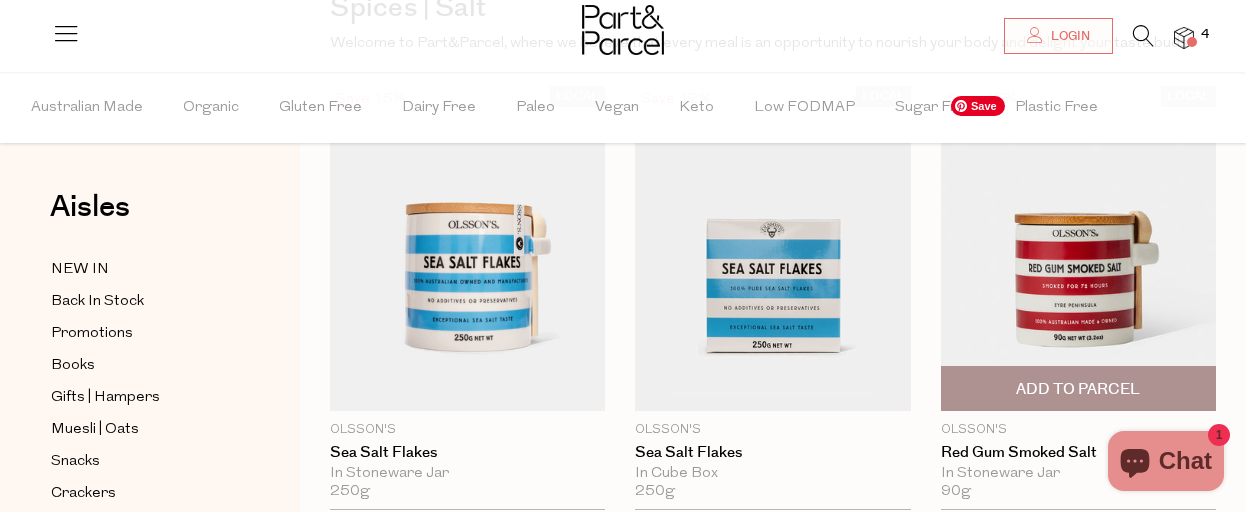 scroll, scrollTop: 400, scrollLeft: 0, axis: vertical 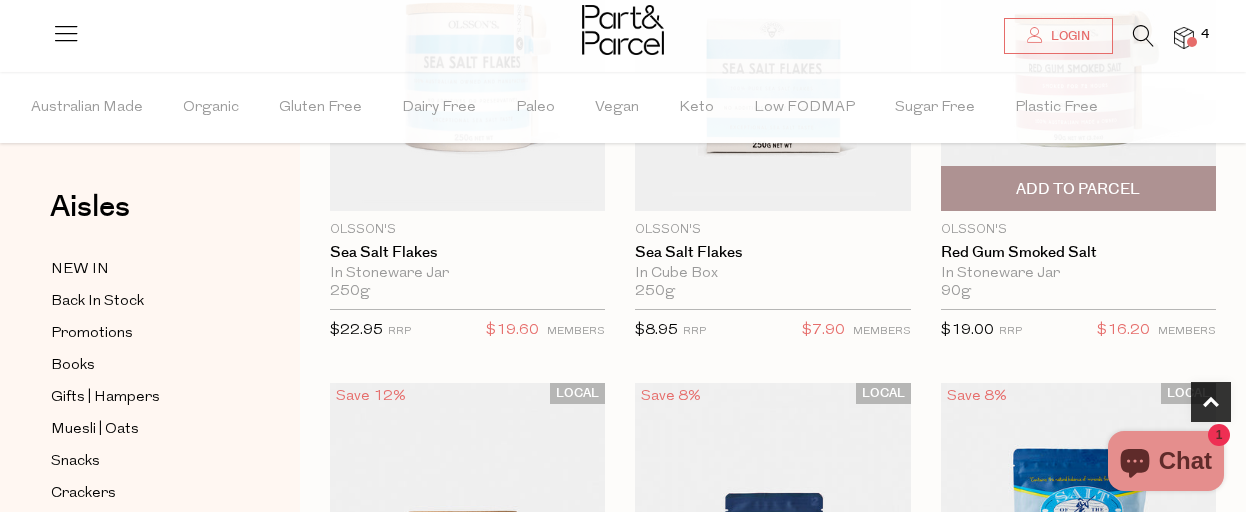 click on "Add To Parcel" at bounding box center [1078, 189] 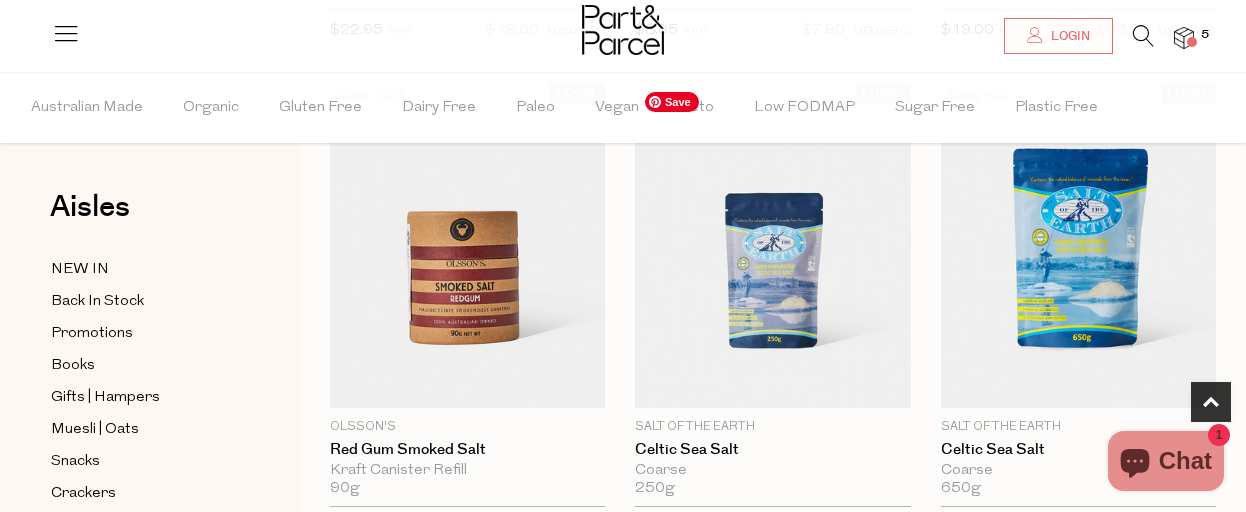 scroll, scrollTop: 800, scrollLeft: 0, axis: vertical 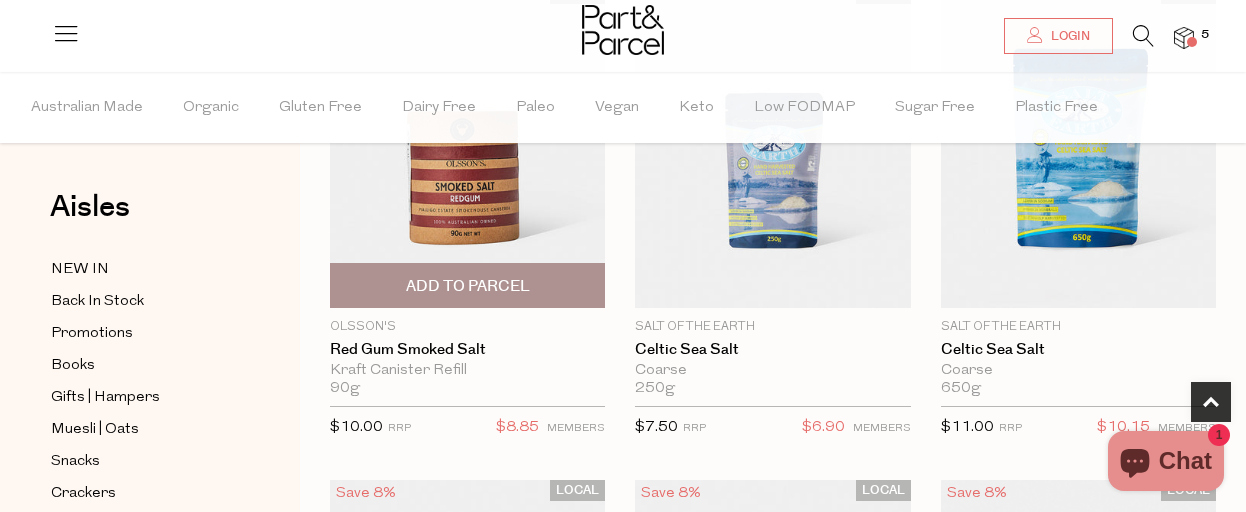 click on "Add To Parcel" at bounding box center [468, 286] 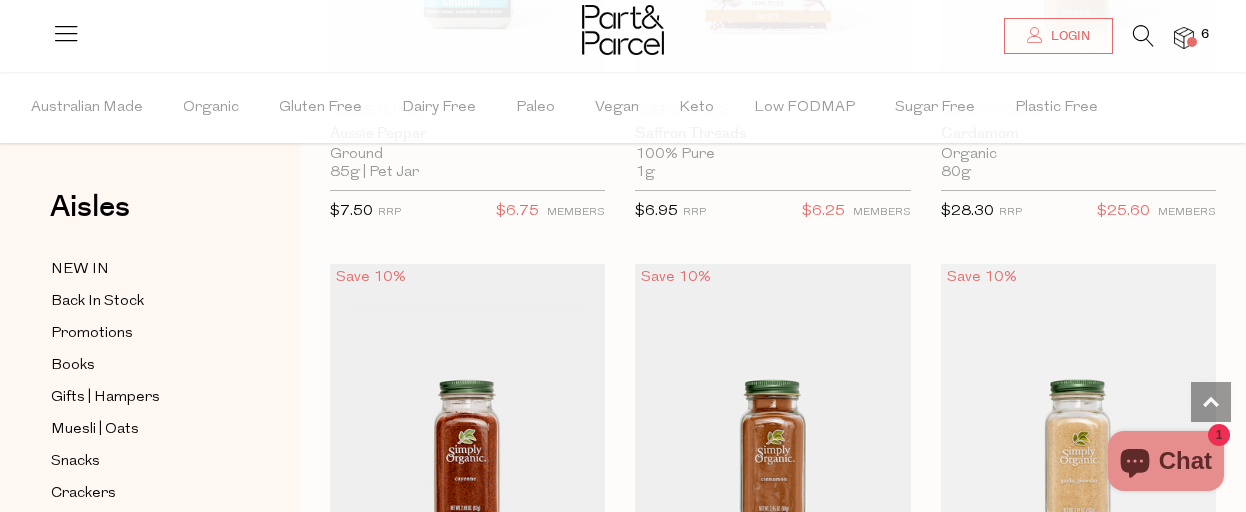 scroll, scrollTop: 3700, scrollLeft: 0, axis: vertical 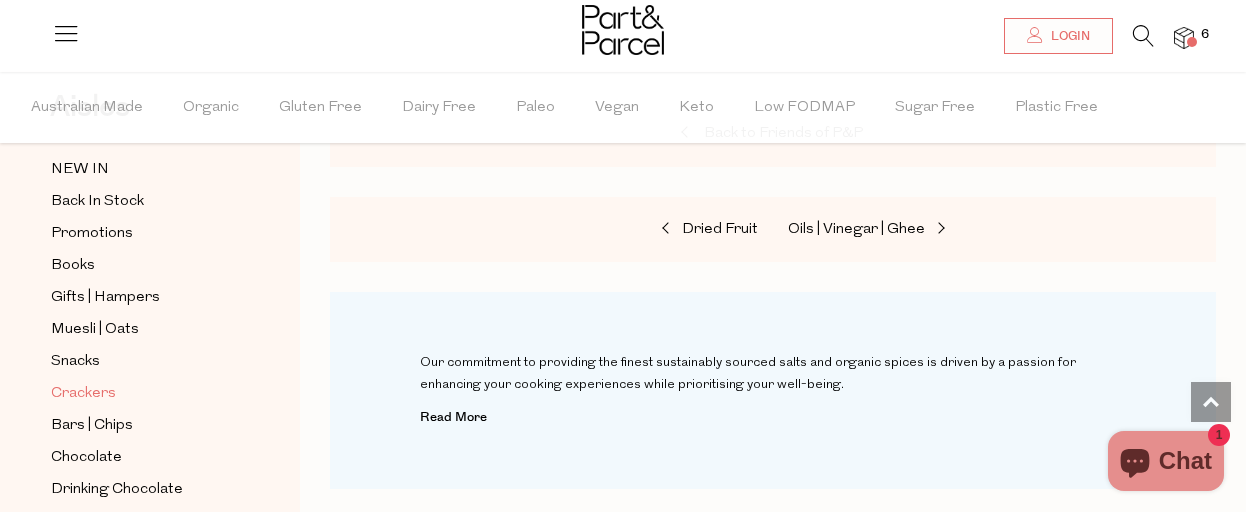 click on "Crackers" at bounding box center (83, 394) 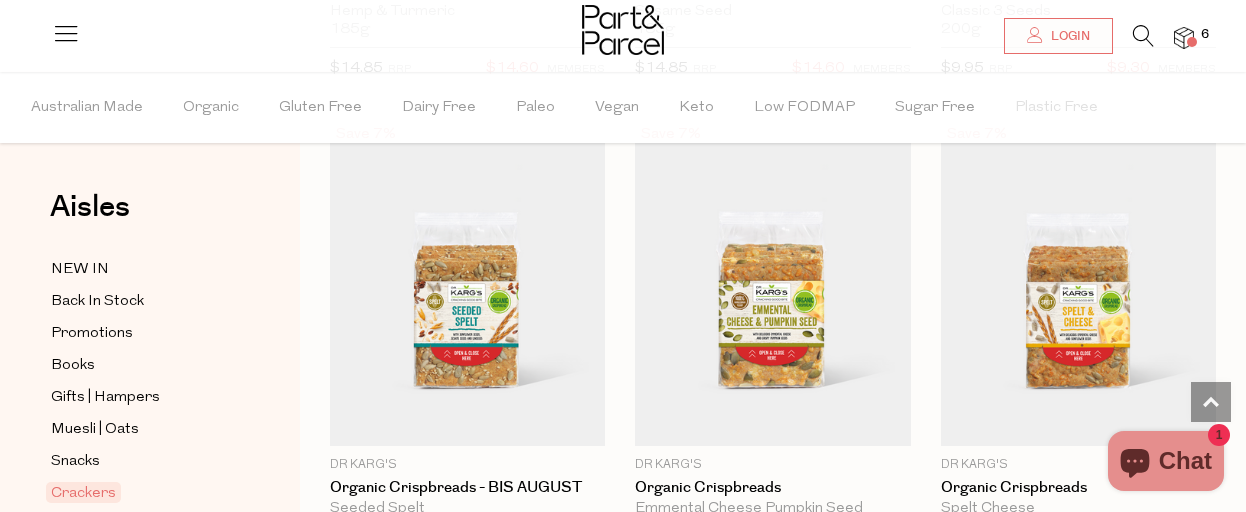 scroll, scrollTop: 4711, scrollLeft: 0, axis: vertical 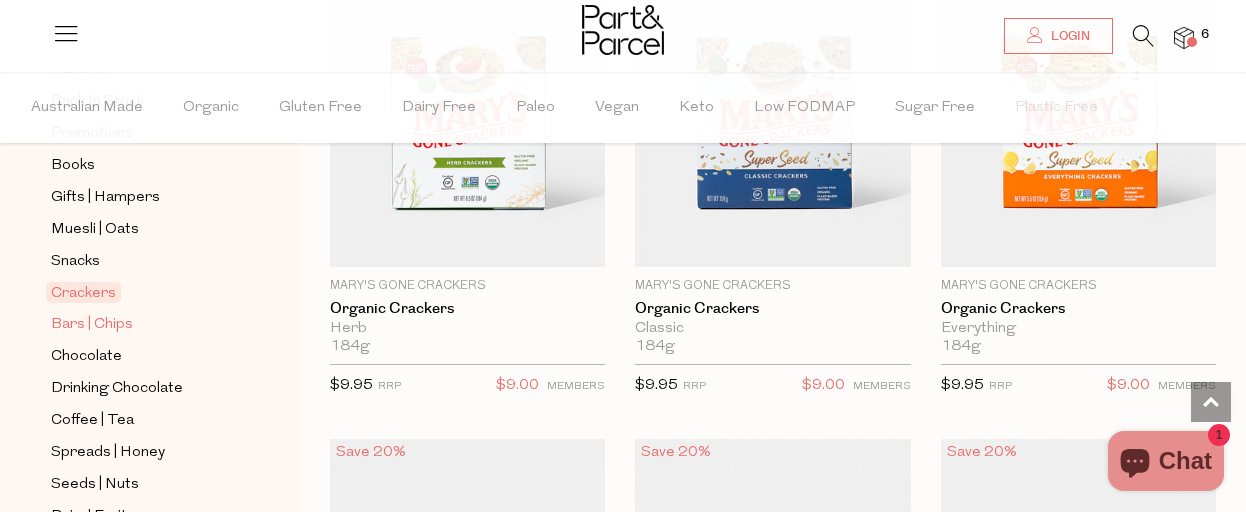 click on "Bars | Chips" at bounding box center (92, 325) 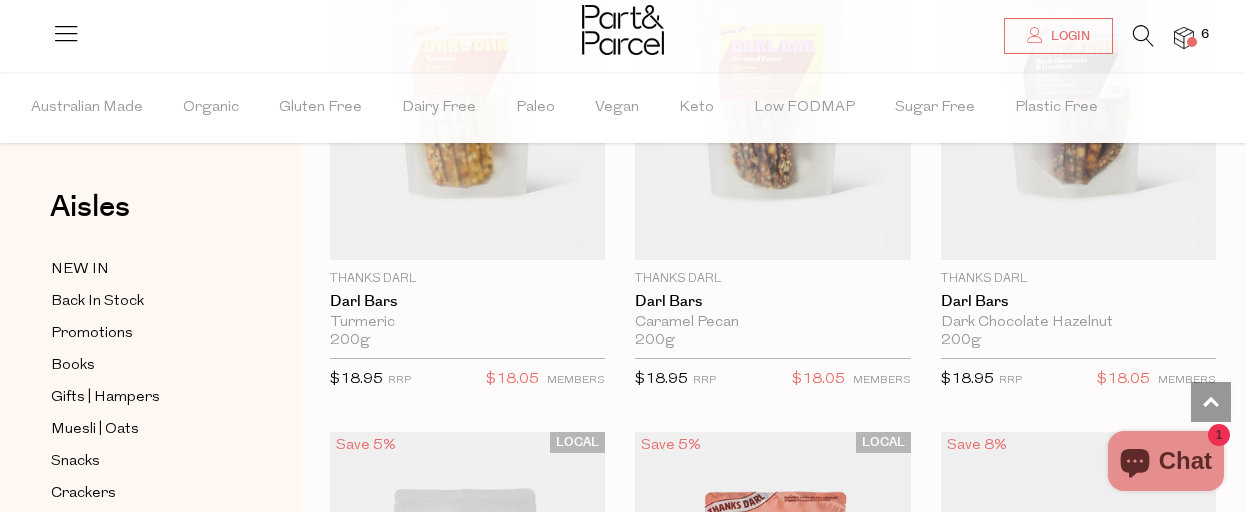 scroll, scrollTop: 4700, scrollLeft: 0, axis: vertical 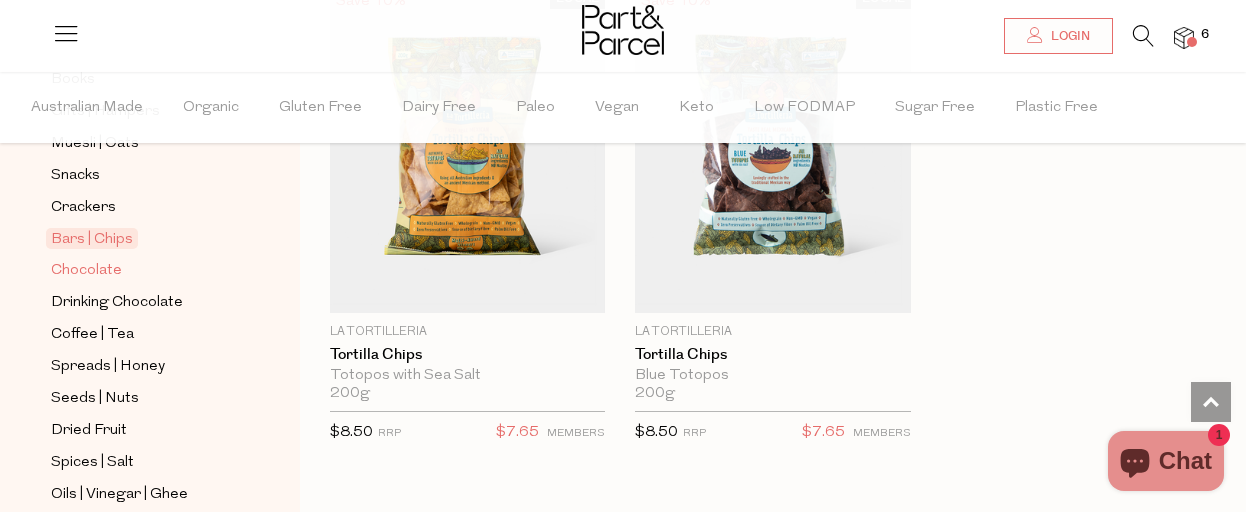 click on "Chocolate" at bounding box center (86, 271) 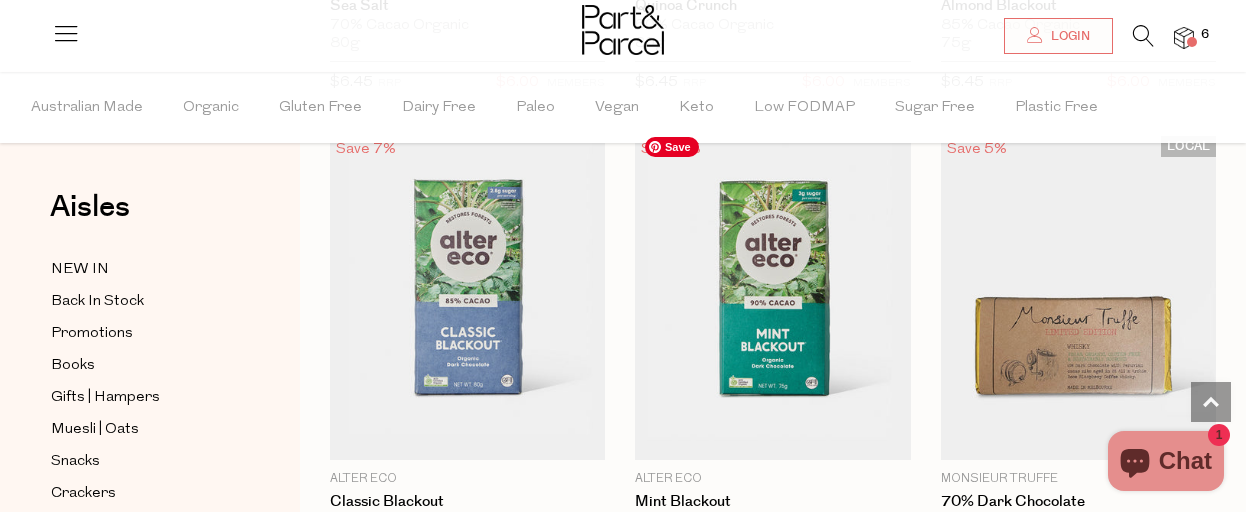scroll, scrollTop: 4300, scrollLeft: 0, axis: vertical 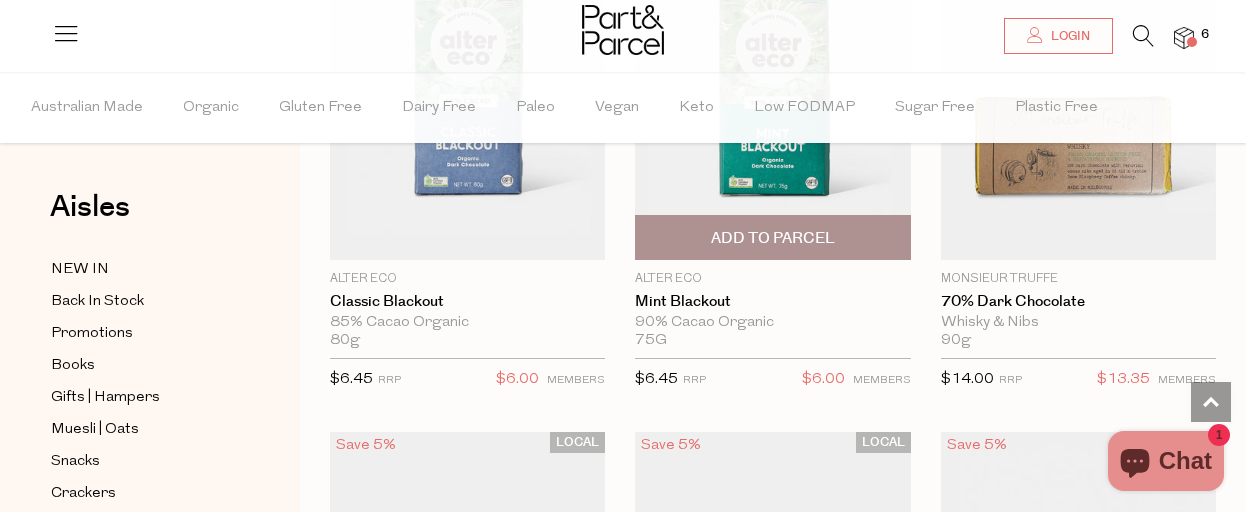 click on "Add To Parcel" at bounding box center (773, 238) 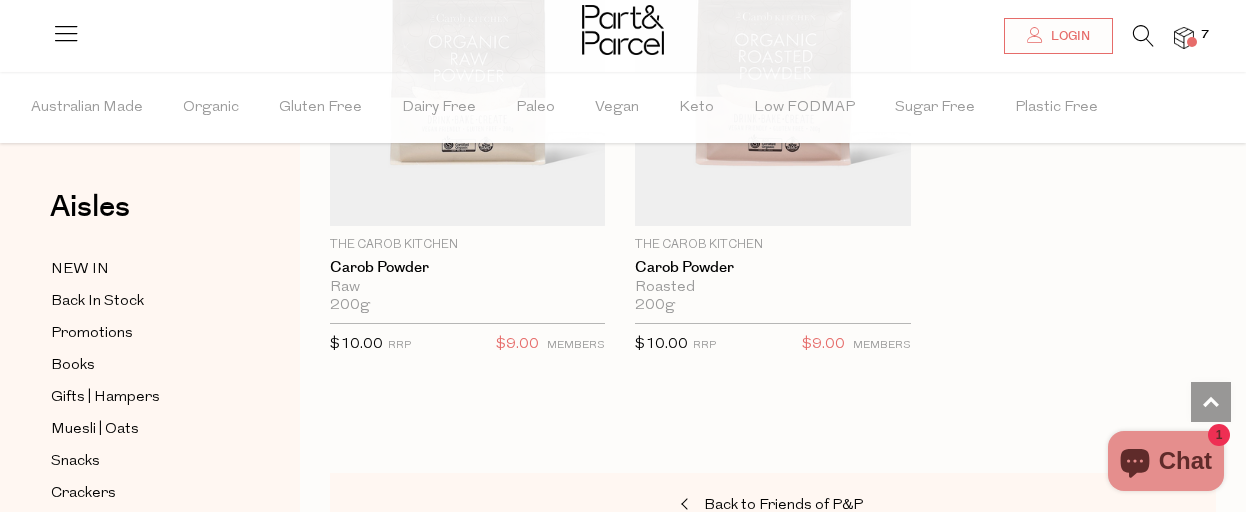 scroll, scrollTop: 9400, scrollLeft: 0, axis: vertical 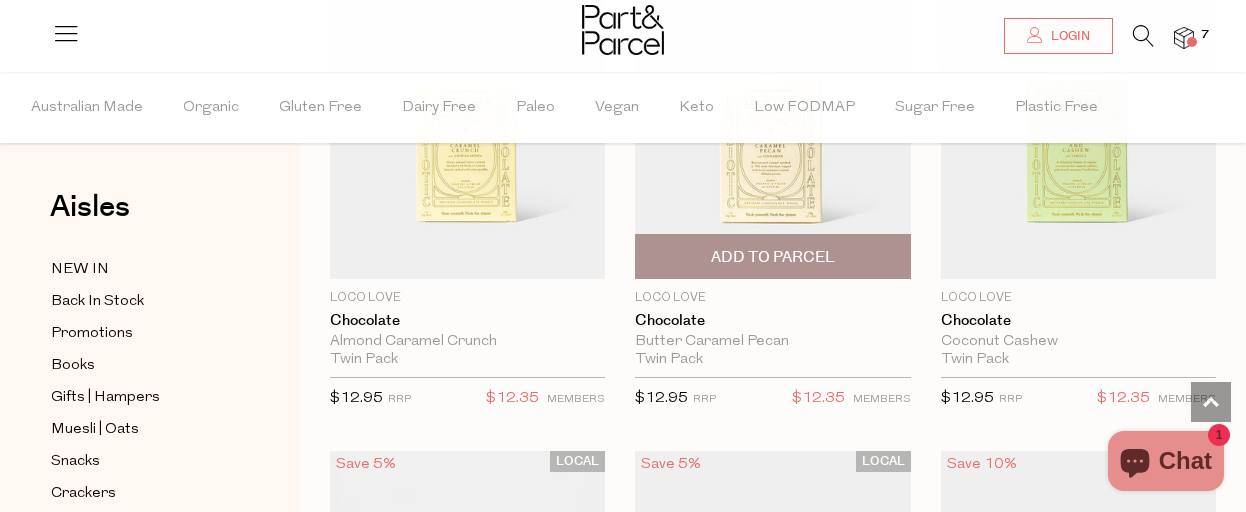click on "Add To Parcel" at bounding box center (773, 257) 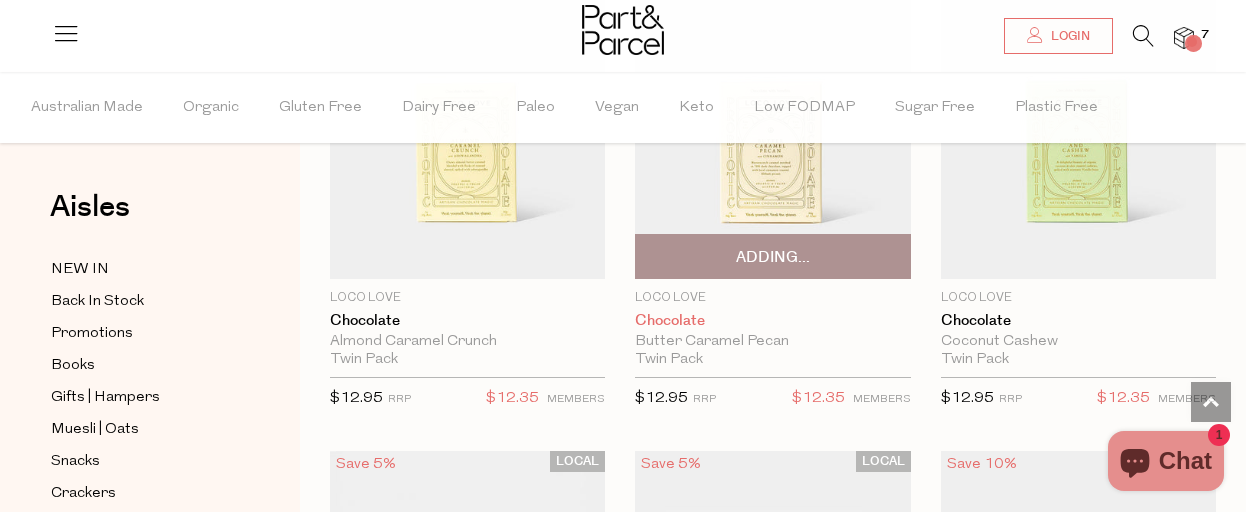 scroll, scrollTop: 1600, scrollLeft: 0, axis: vertical 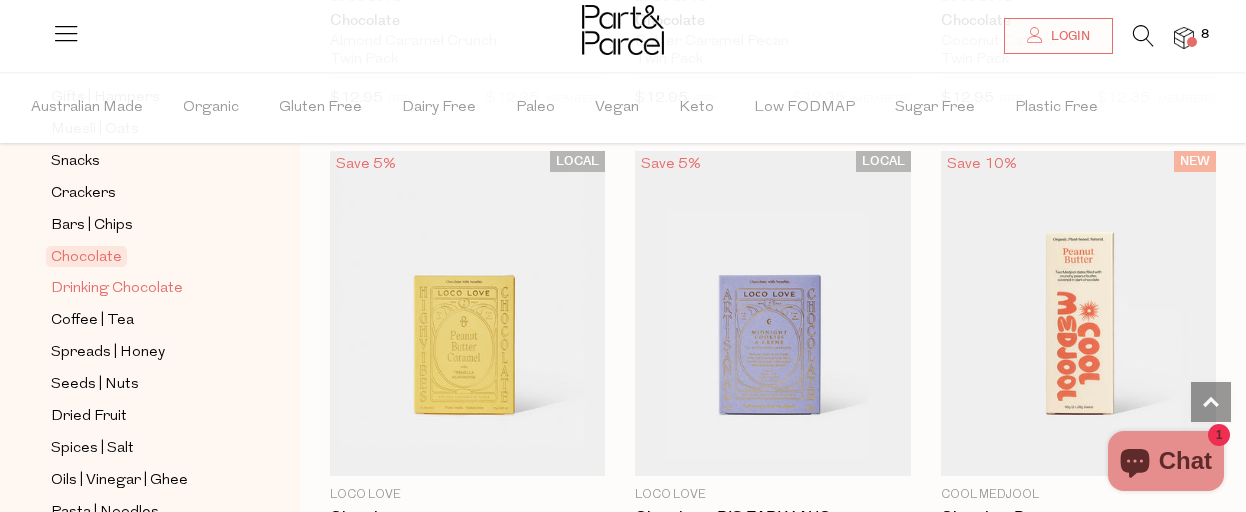 click on "Drinking Chocolate" at bounding box center (117, 289) 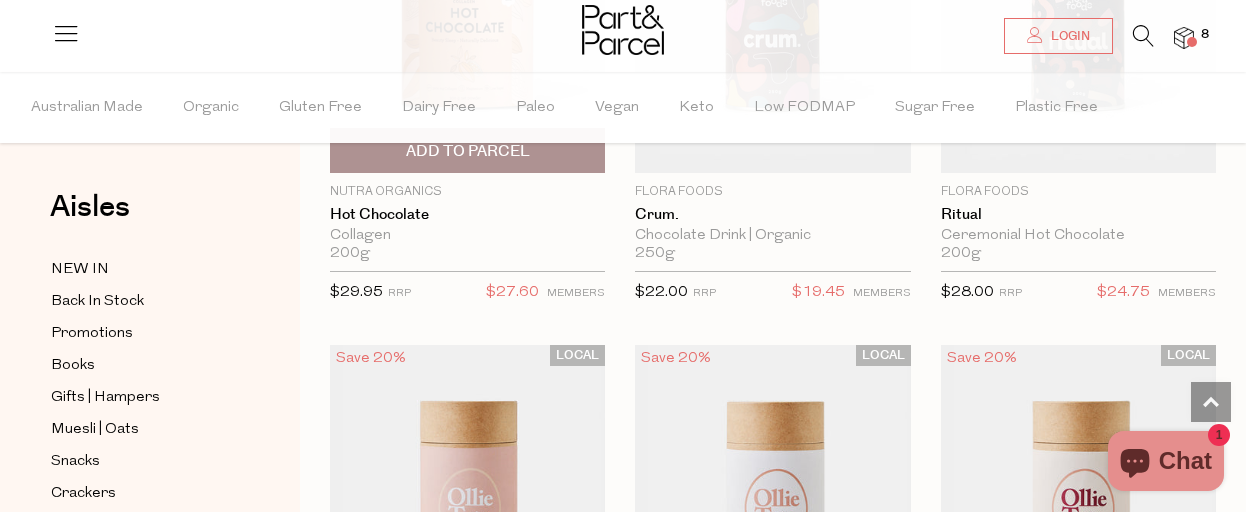 scroll, scrollTop: 2200, scrollLeft: 0, axis: vertical 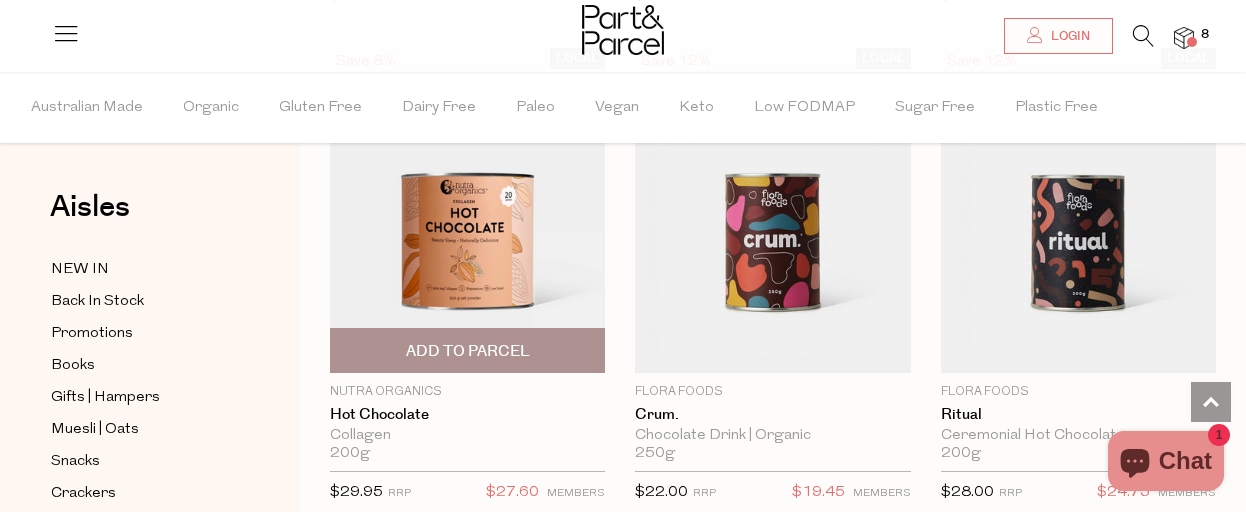 click on "Add To Parcel" at bounding box center (468, 351) 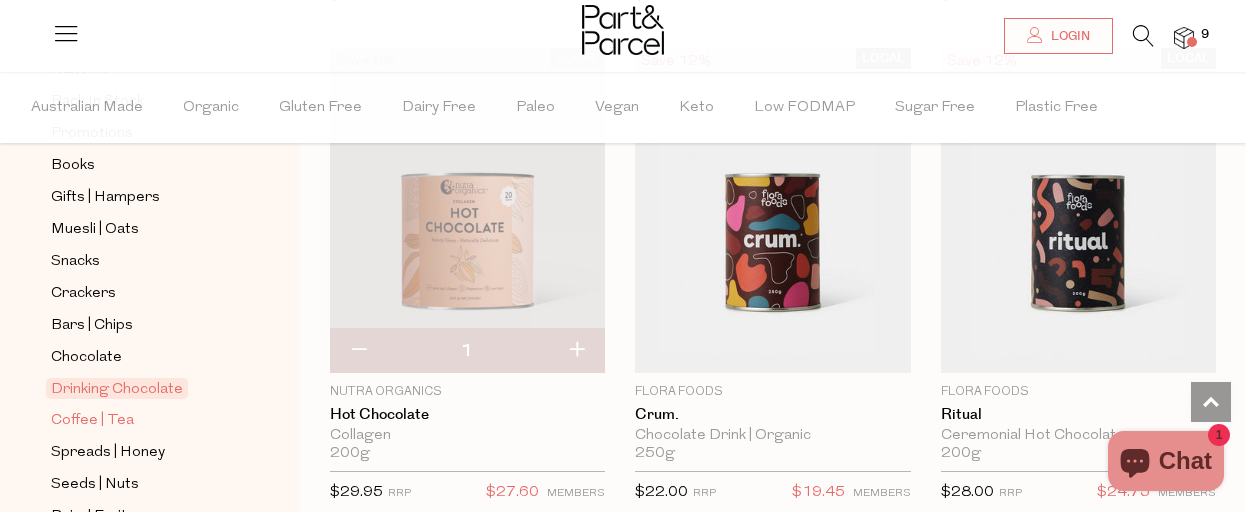 scroll, scrollTop: 300, scrollLeft: 0, axis: vertical 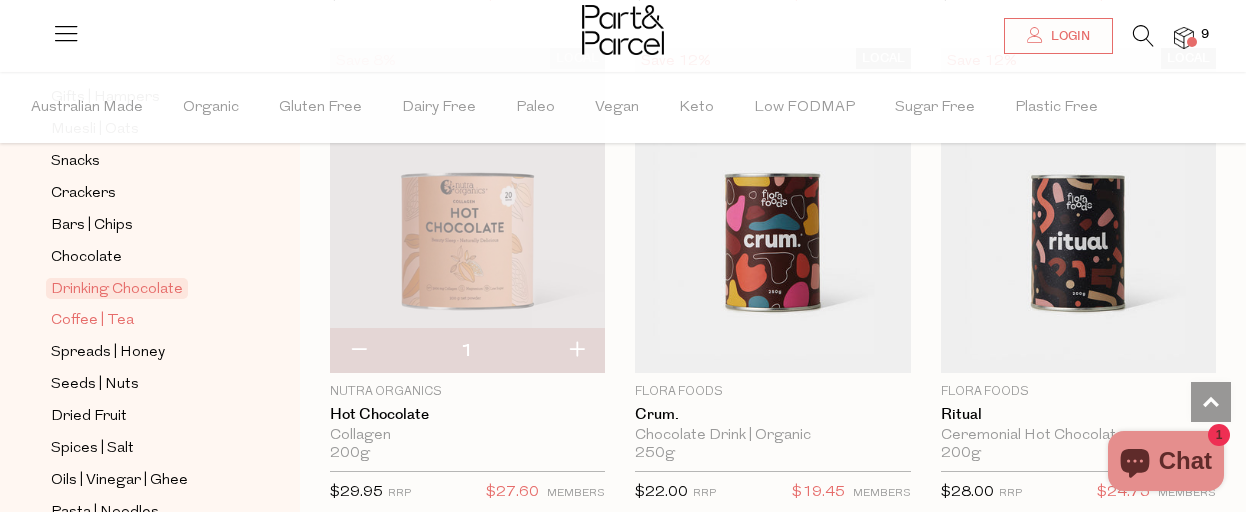 click on "Coffee | Tea" at bounding box center [92, 321] 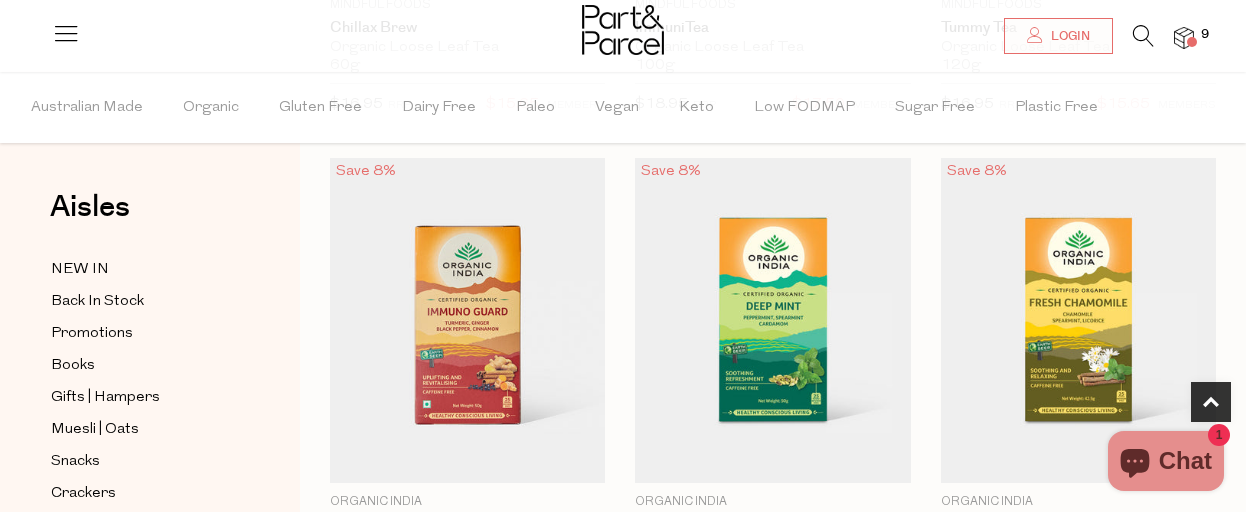scroll, scrollTop: 800, scrollLeft: 0, axis: vertical 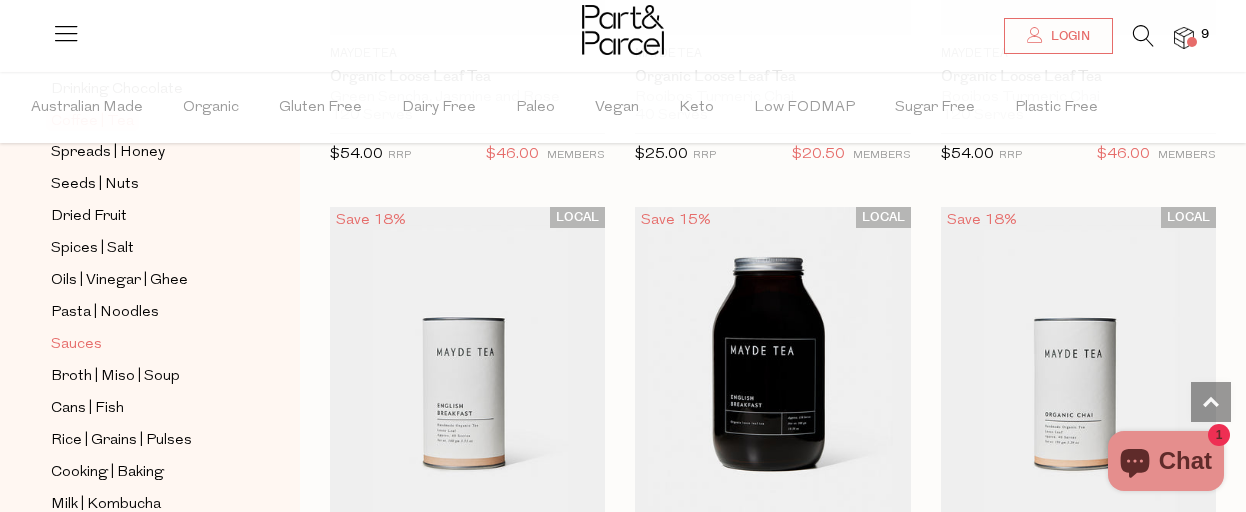 click on "Sauces" at bounding box center (76, 345) 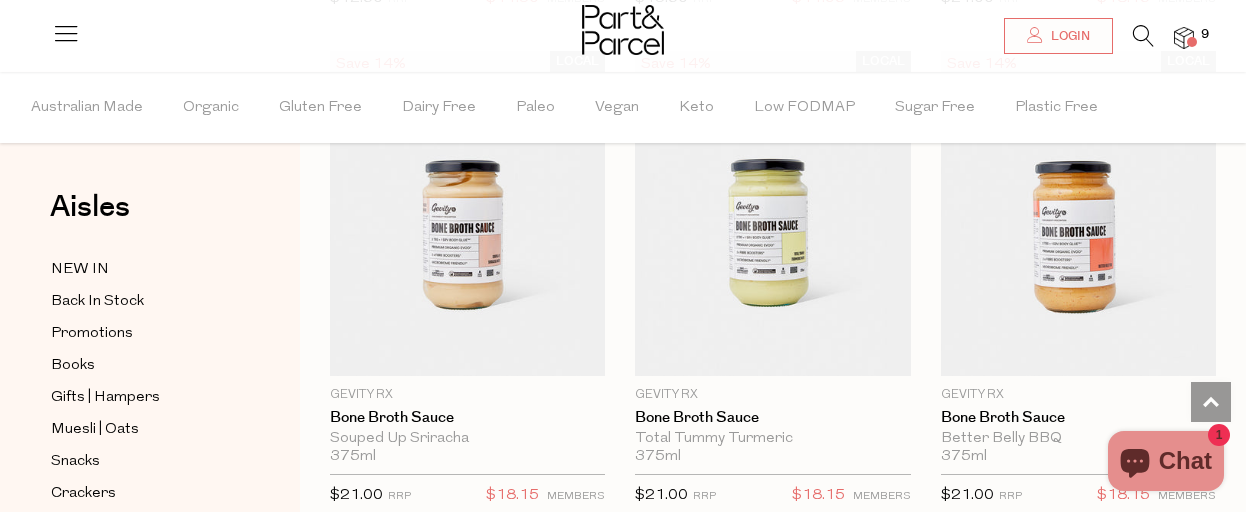 scroll, scrollTop: 1800, scrollLeft: 0, axis: vertical 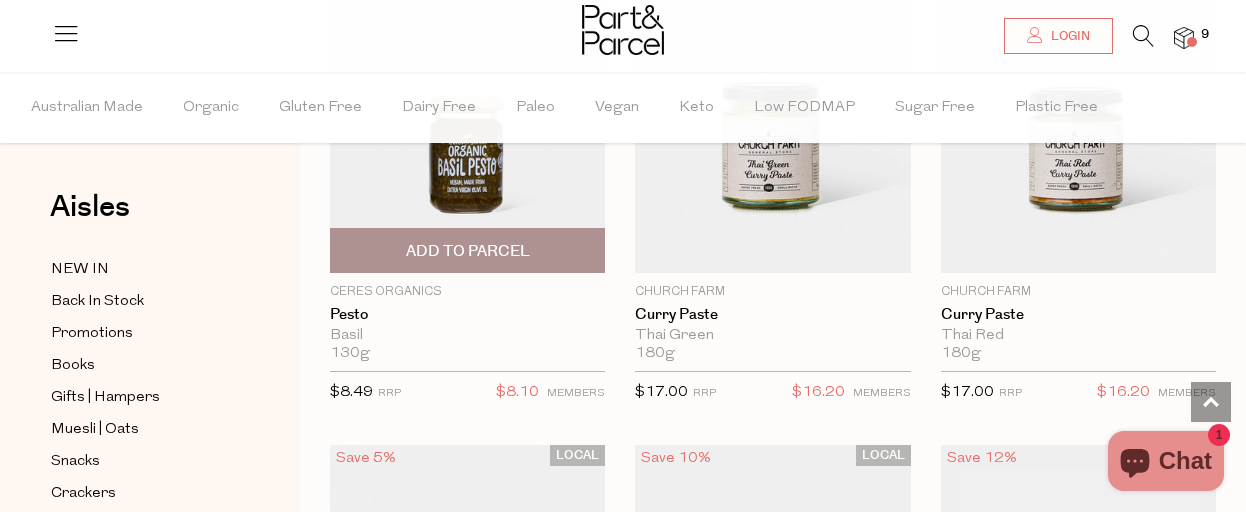click on "Add To Parcel" at bounding box center [468, 251] 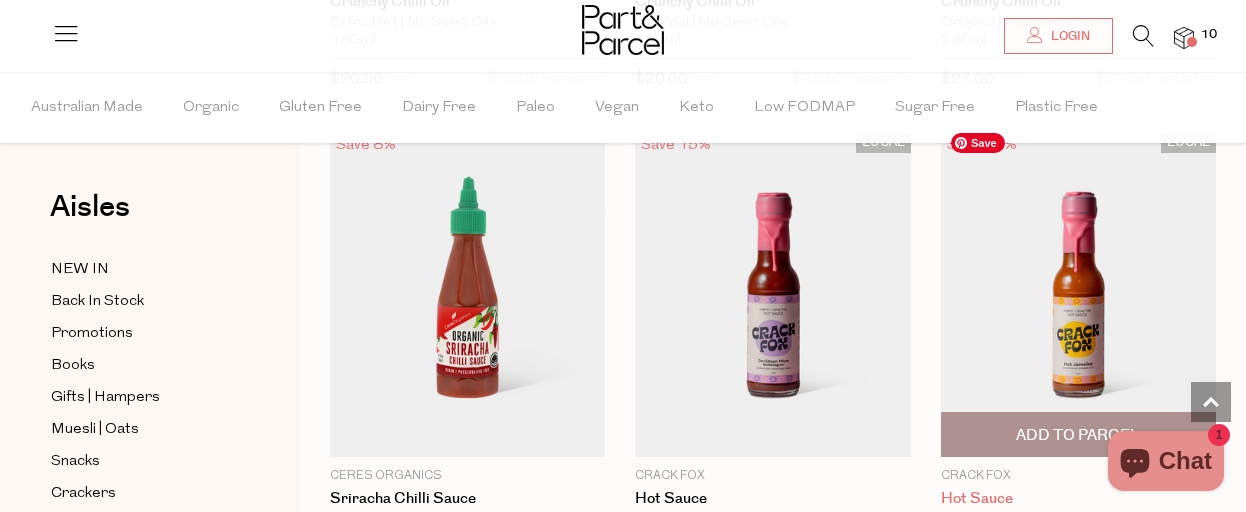 scroll, scrollTop: 4800, scrollLeft: 0, axis: vertical 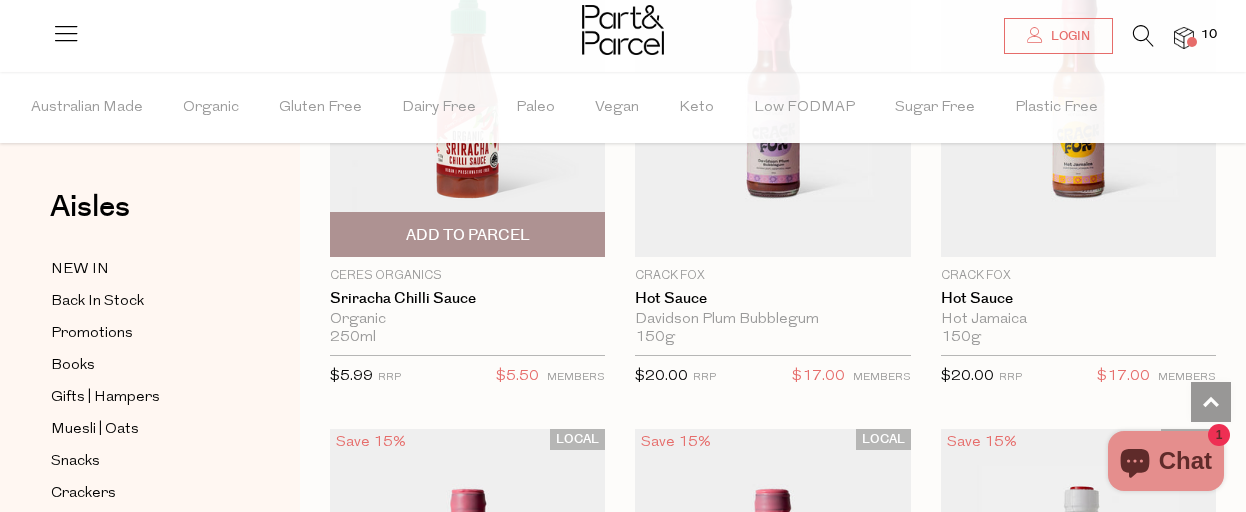 click on "Add To Parcel" at bounding box center (468, 235) 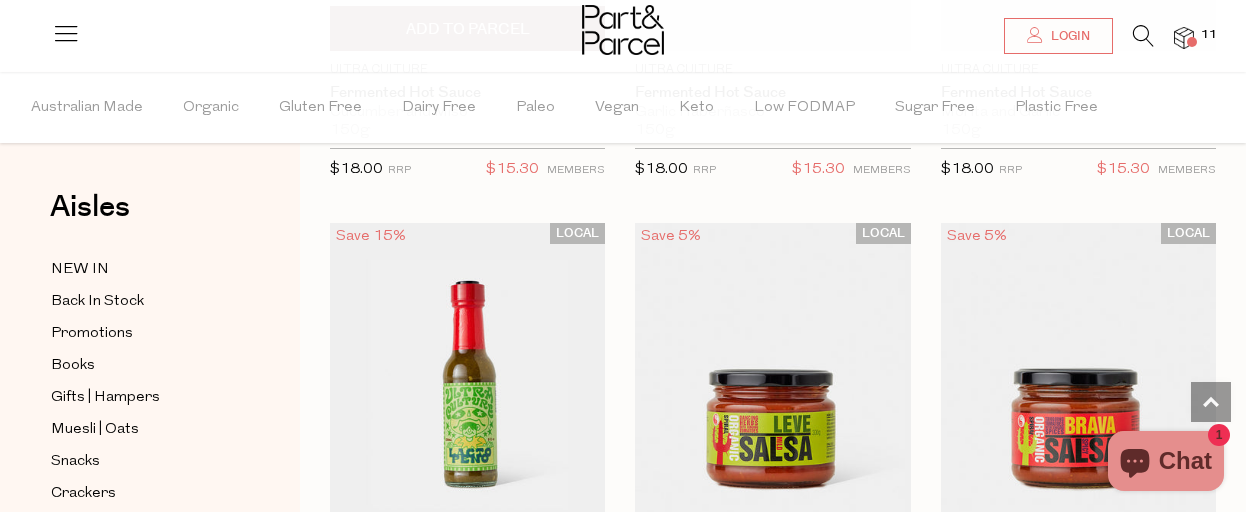 scroll, scrollTop: 6100, scrollLeft: 0, axis: vertical 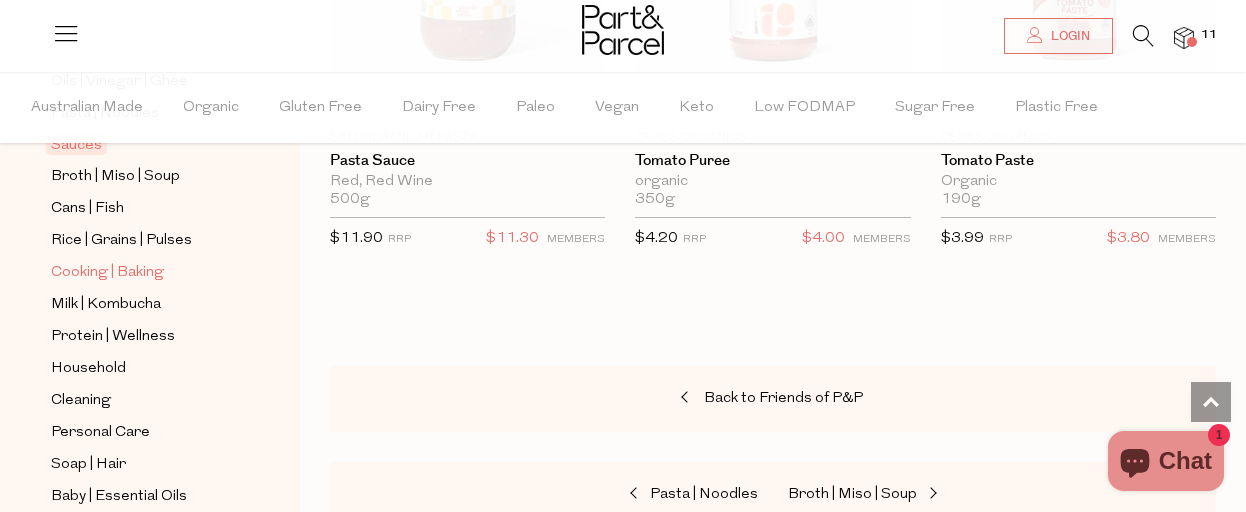 click on "Cooking | Baking" at bounding box center (107, 273) 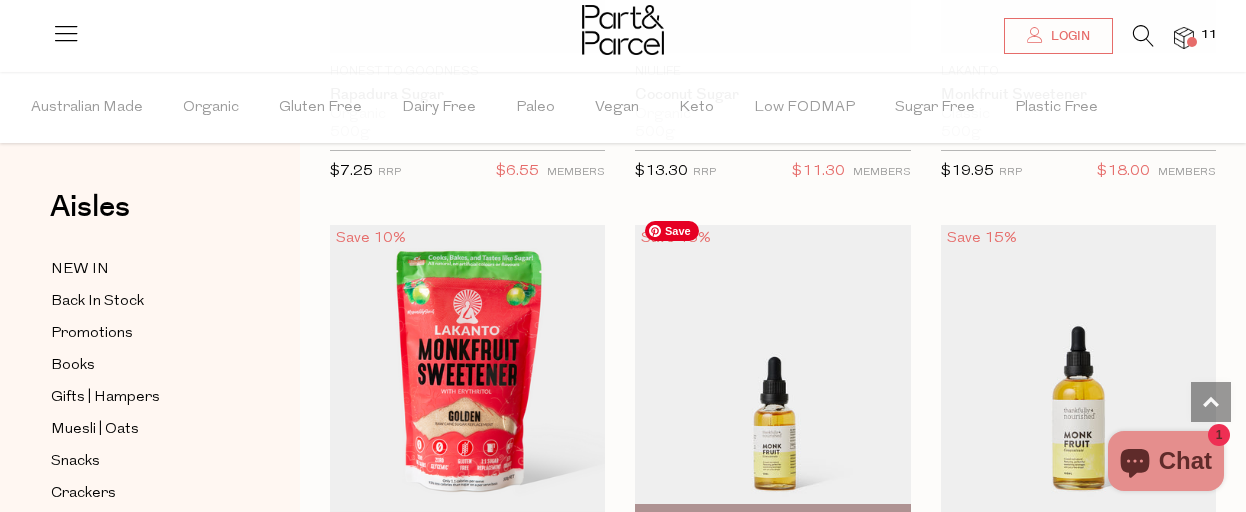 scroll, scrollTop: 6700, scrollLeft: 0, axis: vertical 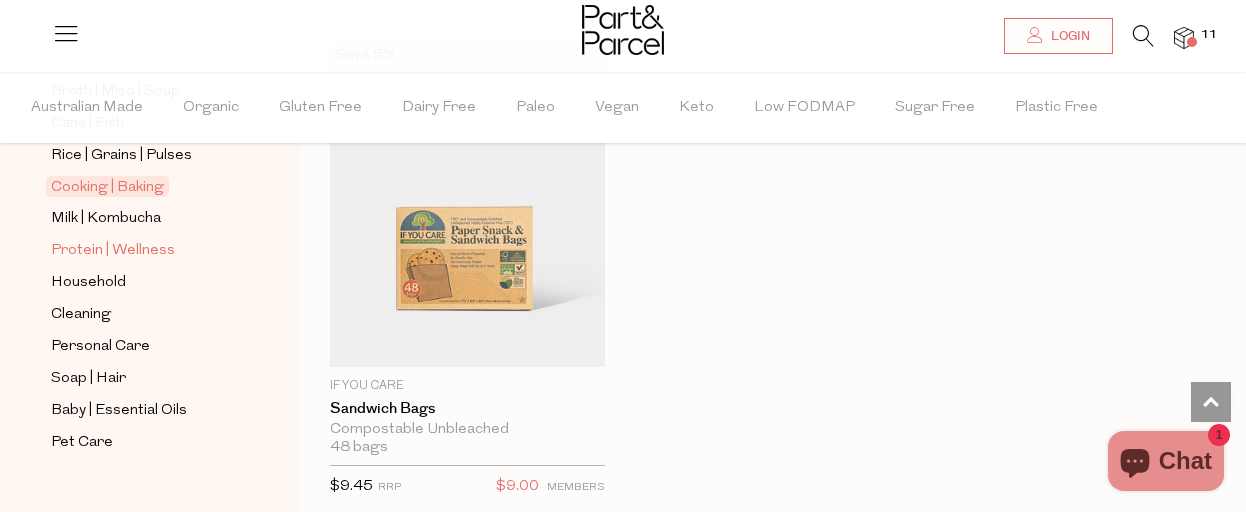 click on "Protein | Wellness" at bounding box center (113, 251) 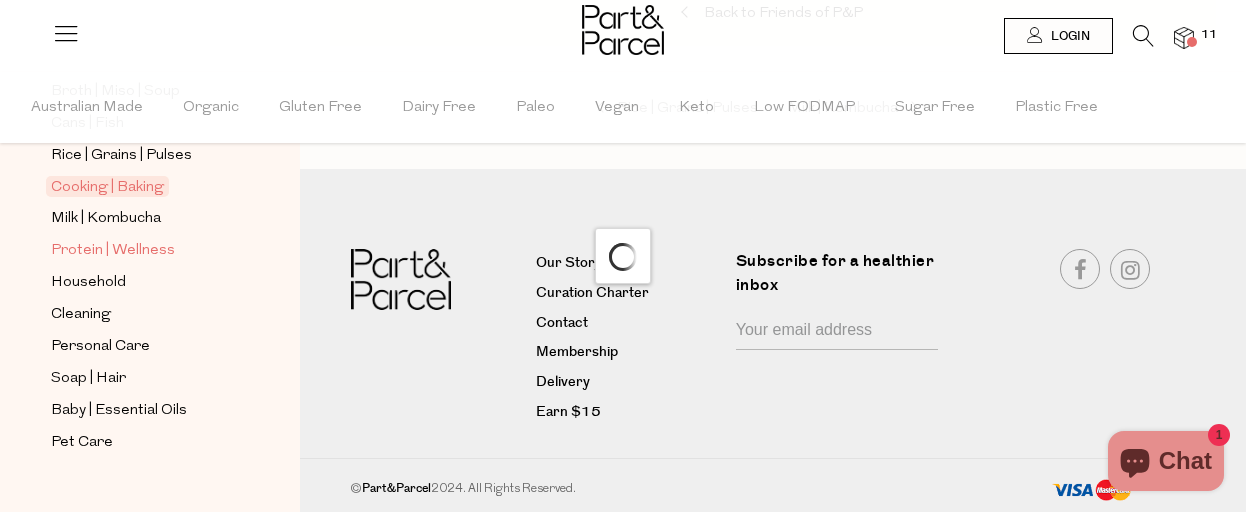 scroll, scrollTop: 0, scrollLeft: 0, axis: both 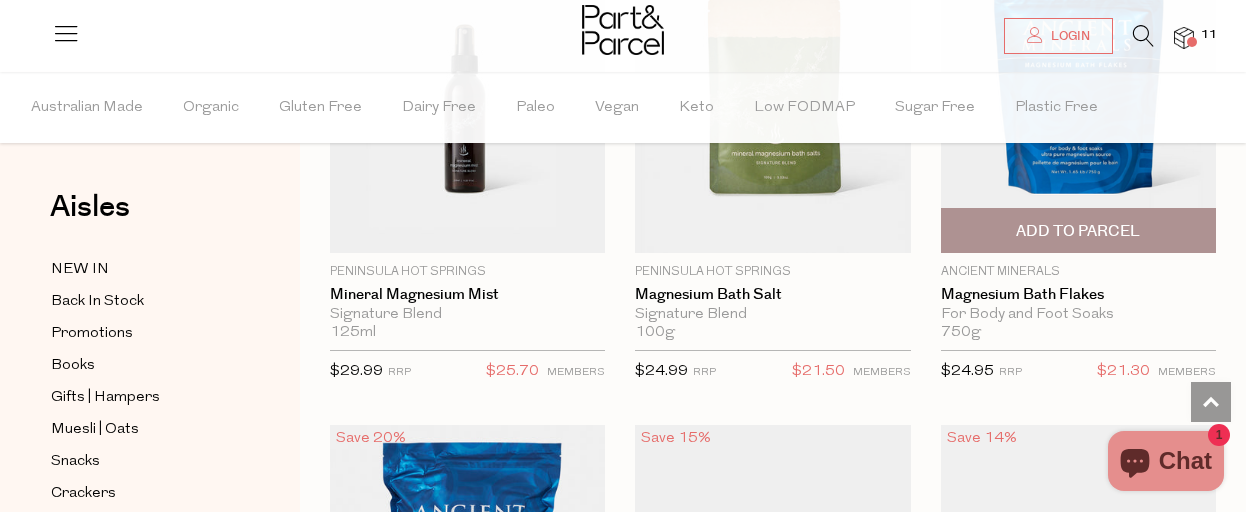 click on "Add To Parcel" at bounding box center [1078, 231] 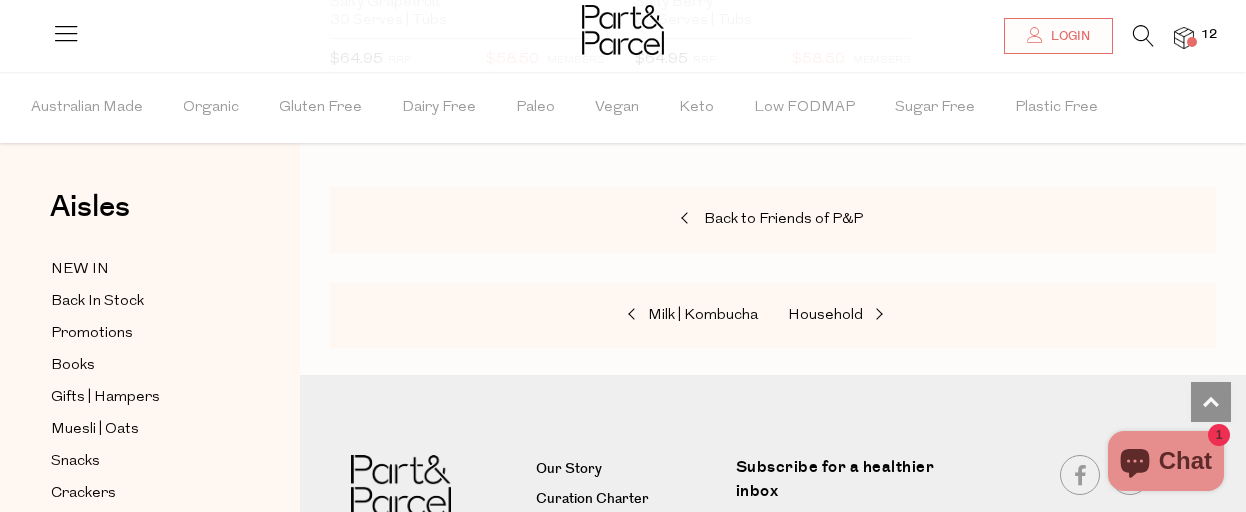 scroll, scrollTop: 23600, scrollLeft: 0, axis: vertical 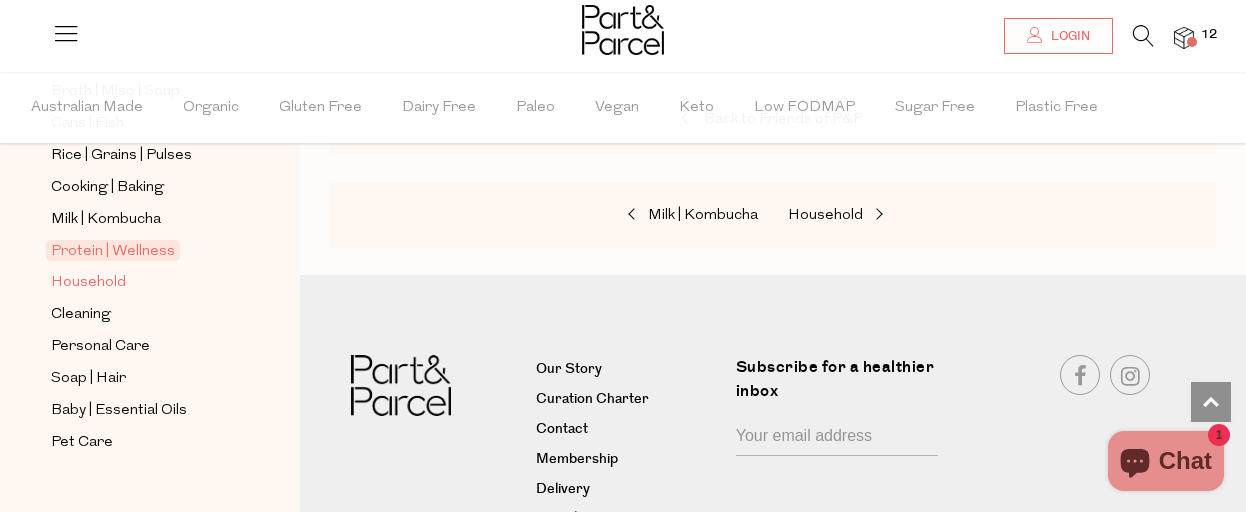 click on "Household" at bounding box center [88, 283] 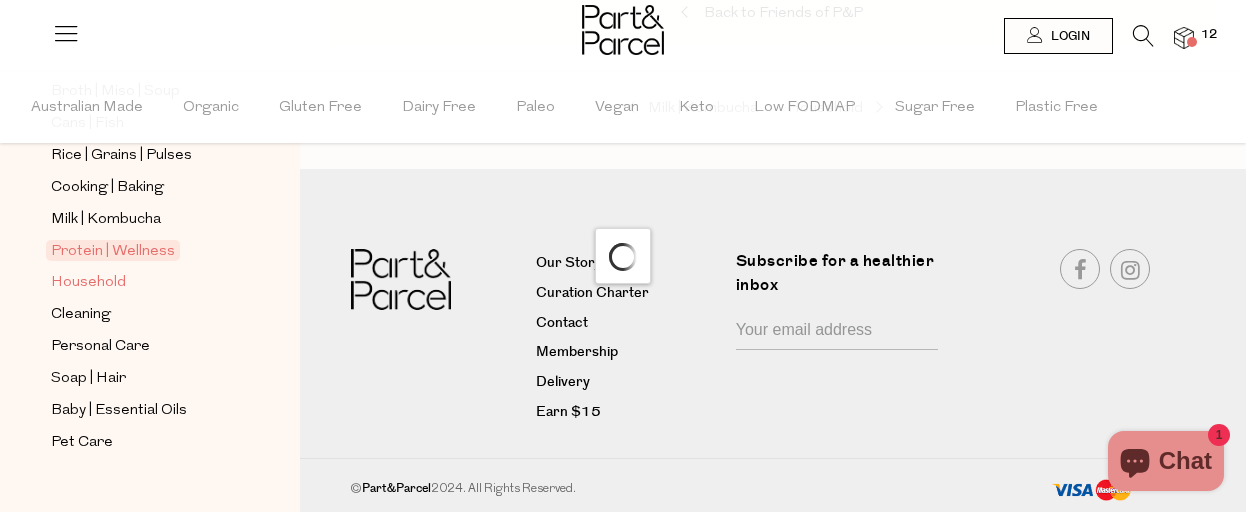 scroll, scrollTop: 0, scrollLeft: 0, axis: both 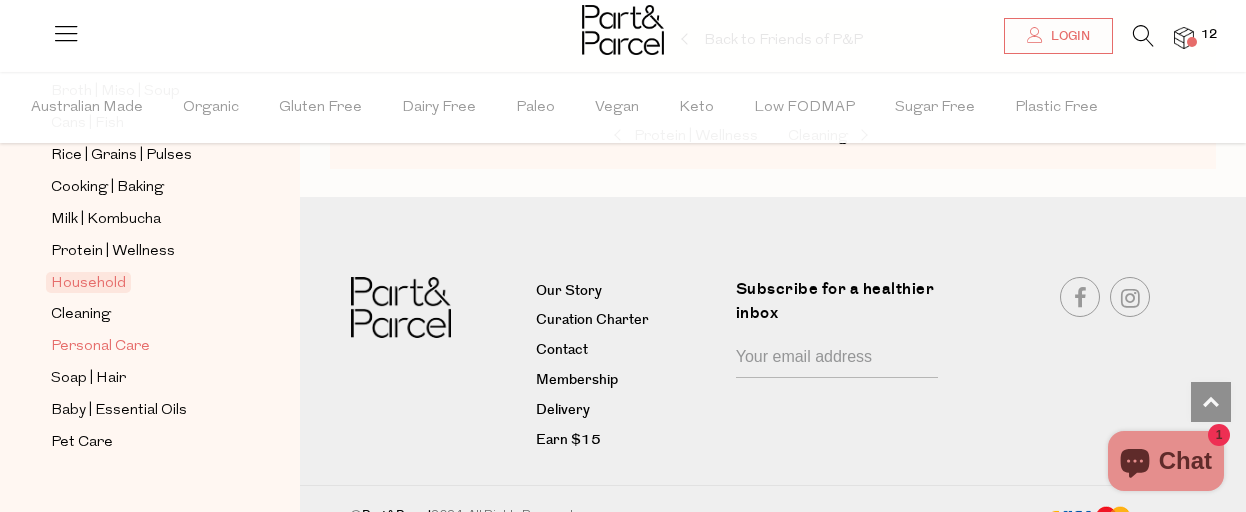 click on "Personal Care" at bounding box center [100, 347] 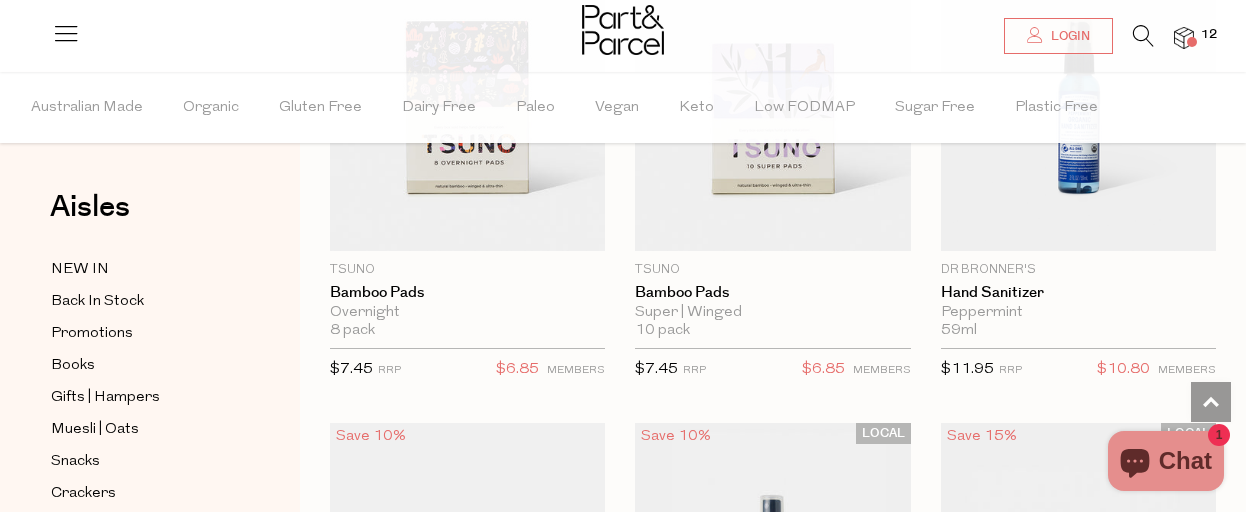 scroll, scrollTop: 6200, scrollLeft: 0, axis: vertical 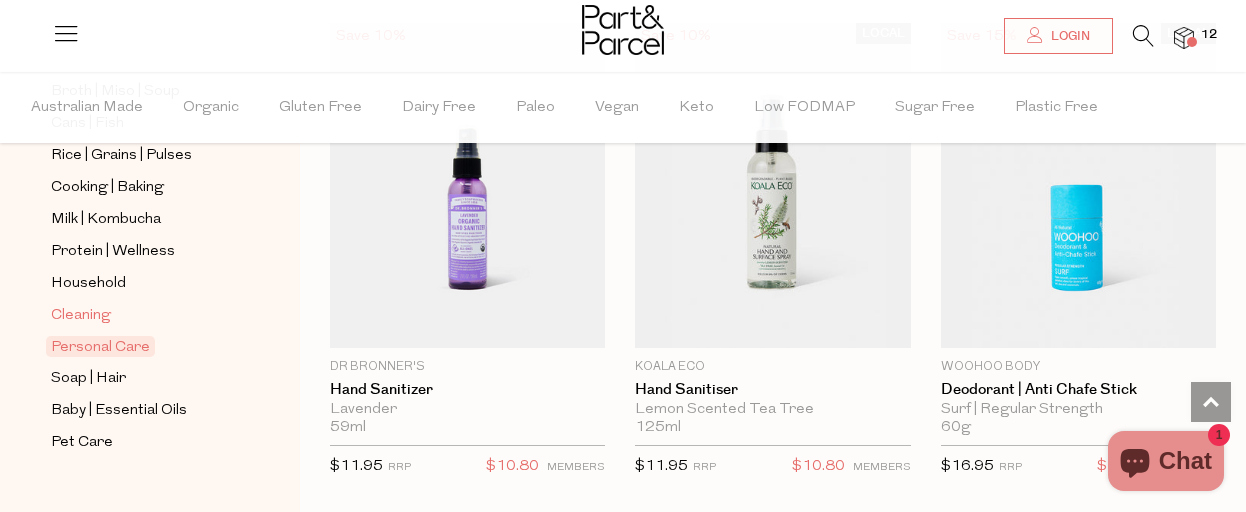 click on "Cleaning" at bounding box center [81, 316] 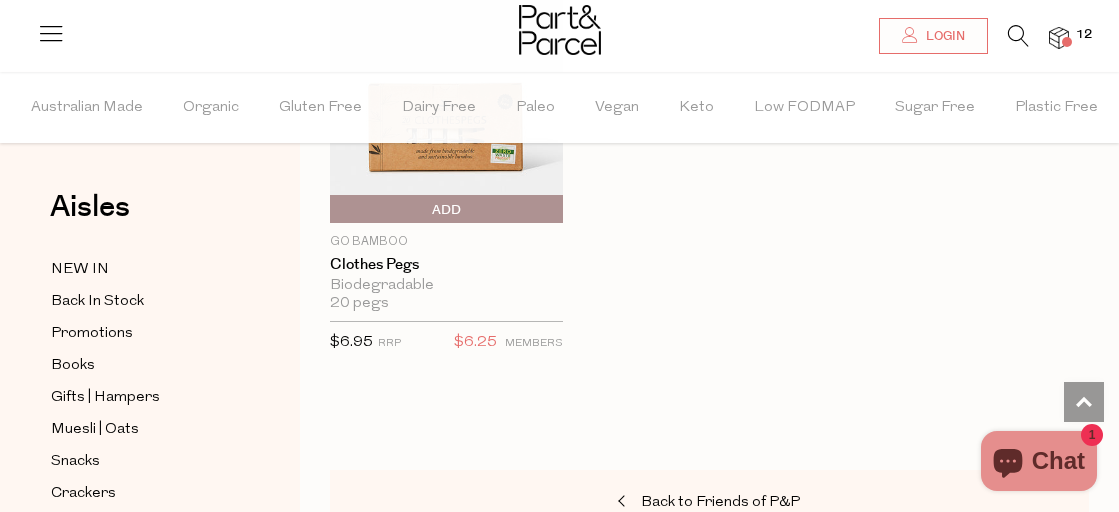 scroll, scrollTop: 1800, scrollLeft: 0, axis: vertical 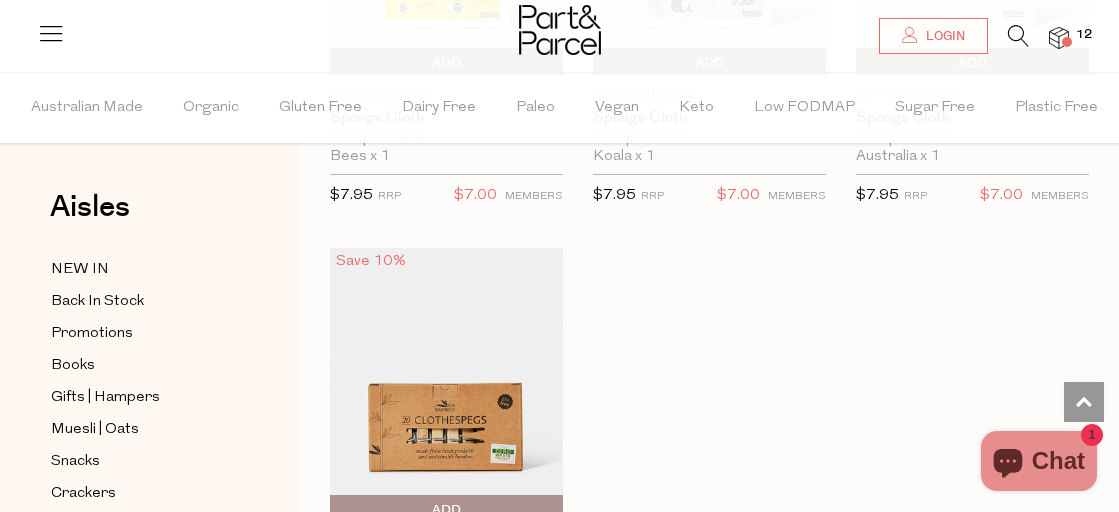 click at bounding box center [1059, 38] 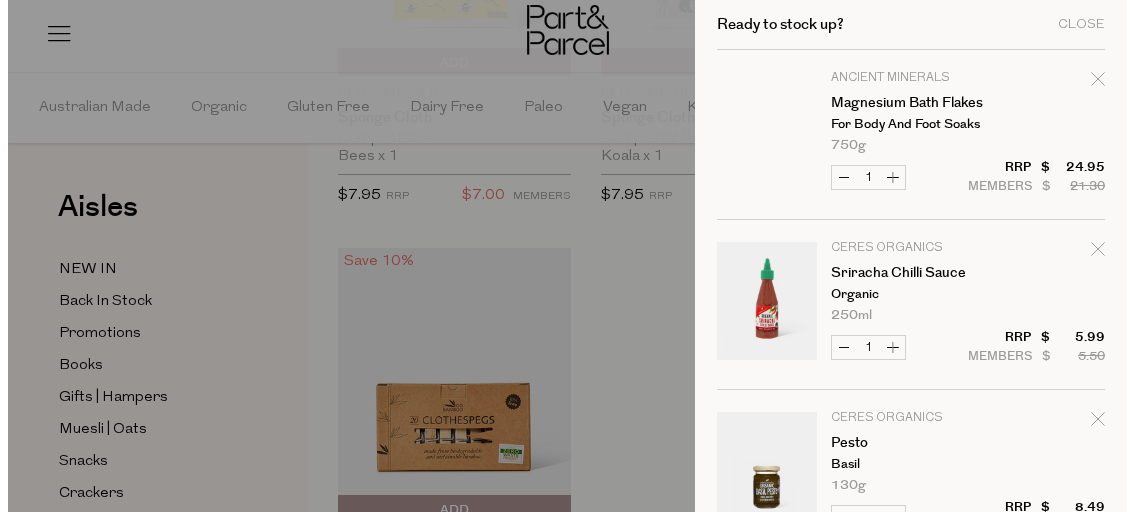 scroll, scrollTop: 1818, scrollLeft: 0, axis: vertical 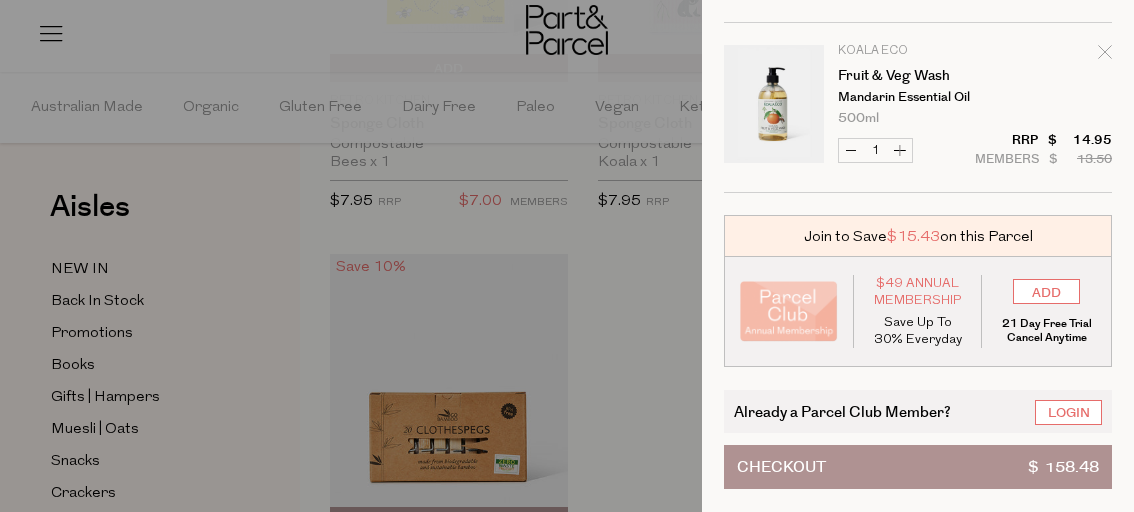 click at bounding box center (567, 256) 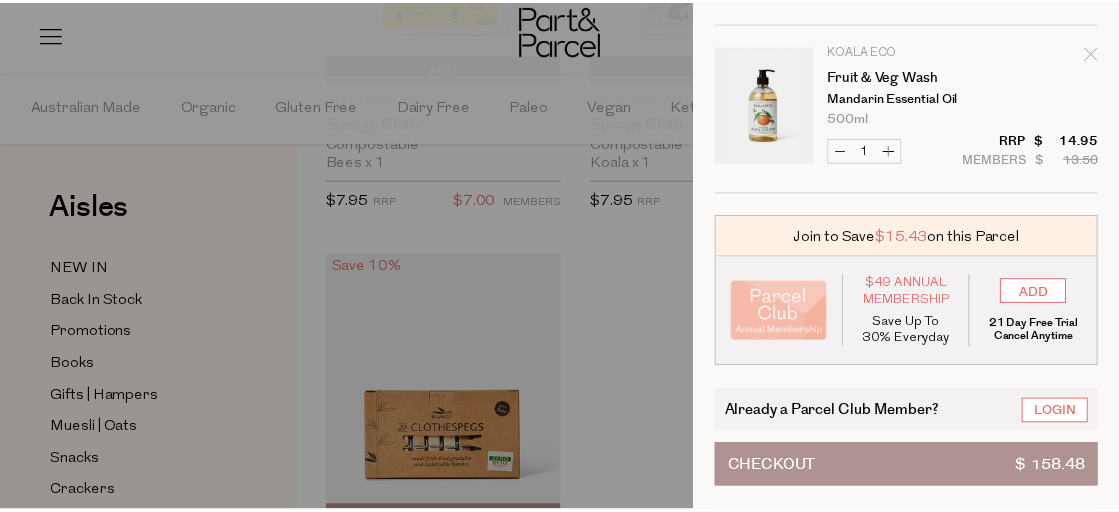 scroll, scrollTop: 1800, scrollLeft: 0, axis: vertical 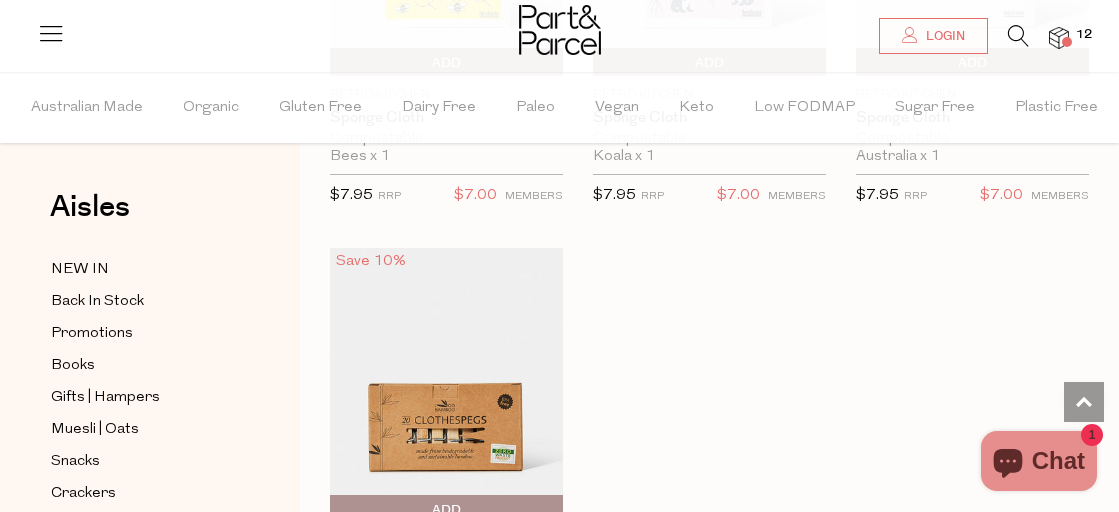 click at bounding box center [51, 33] 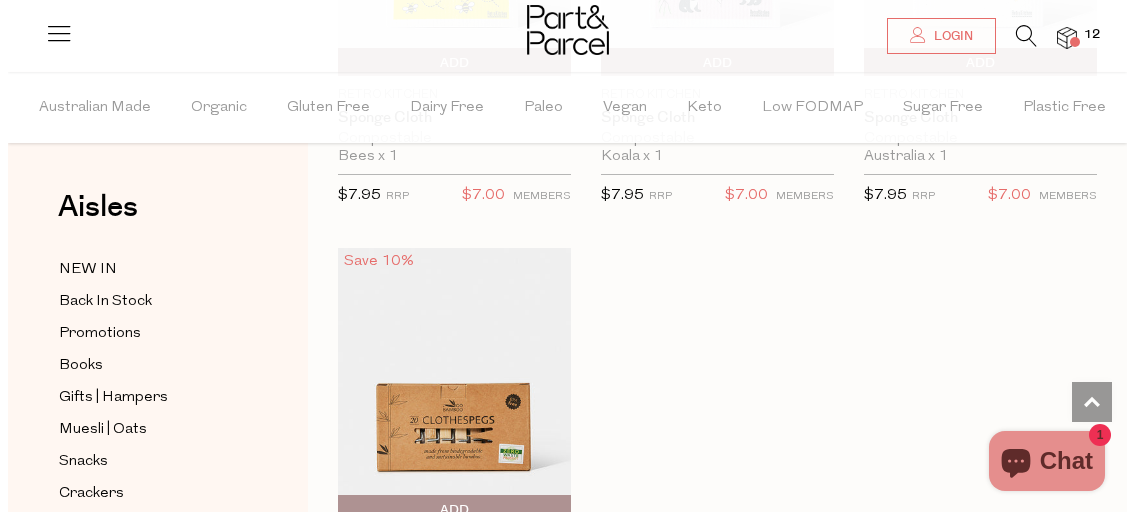 scroll, scrollTop: 1818, scrollLeft: 0, axis: vertical 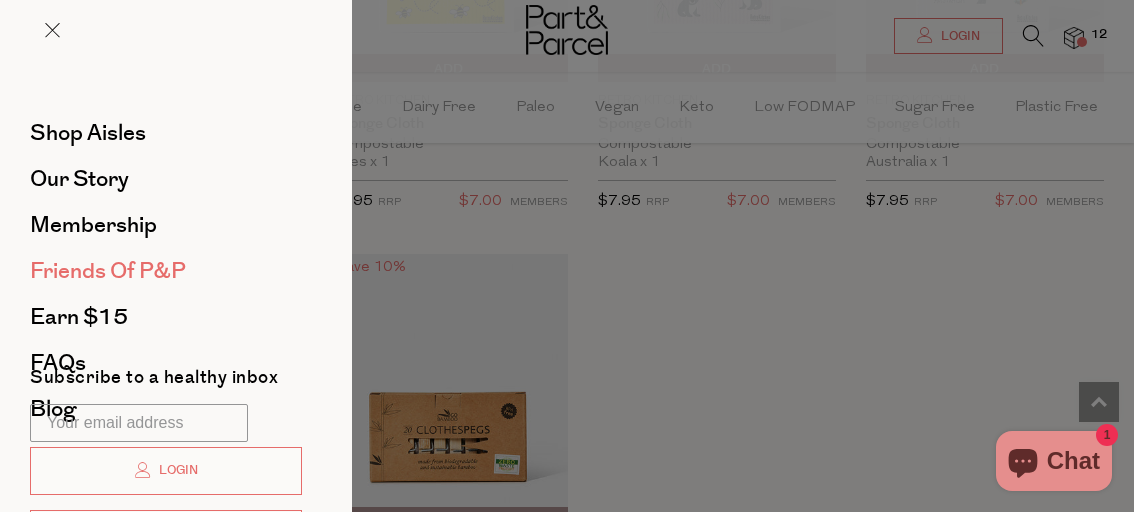 click on "Friends of P&P" at bounding box center [108, 271] 